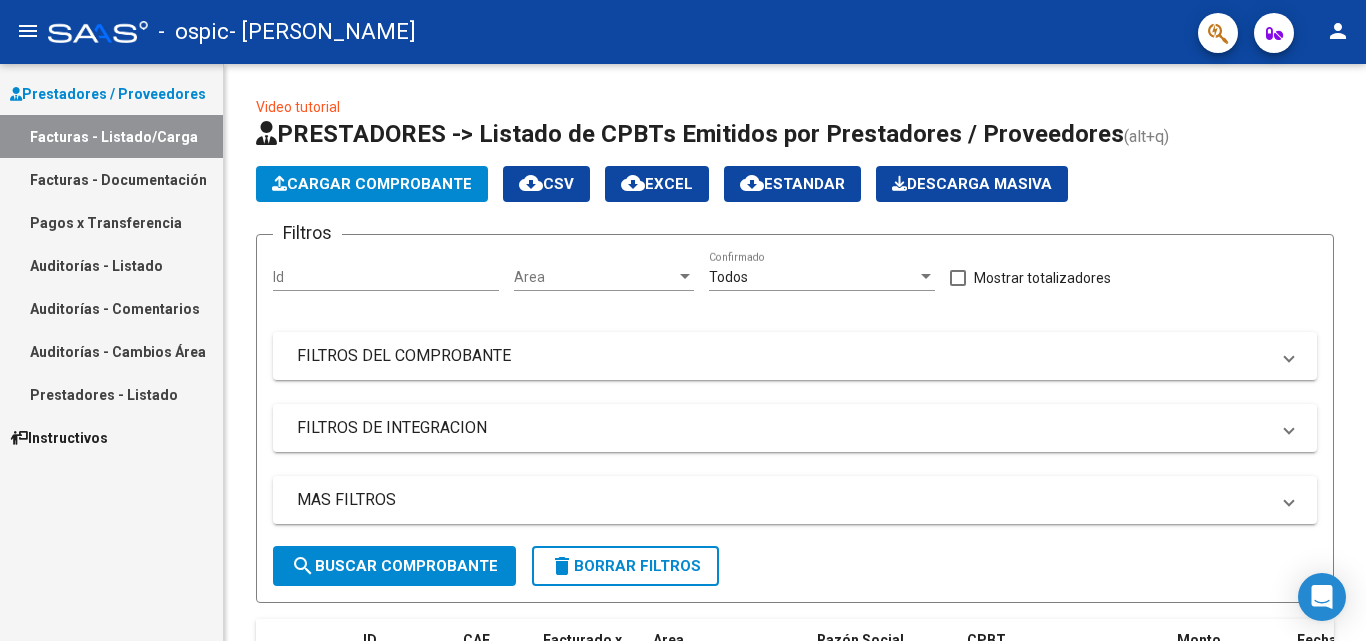 scroll, scrollTop: 0, scrollLeft: 0, axis: both 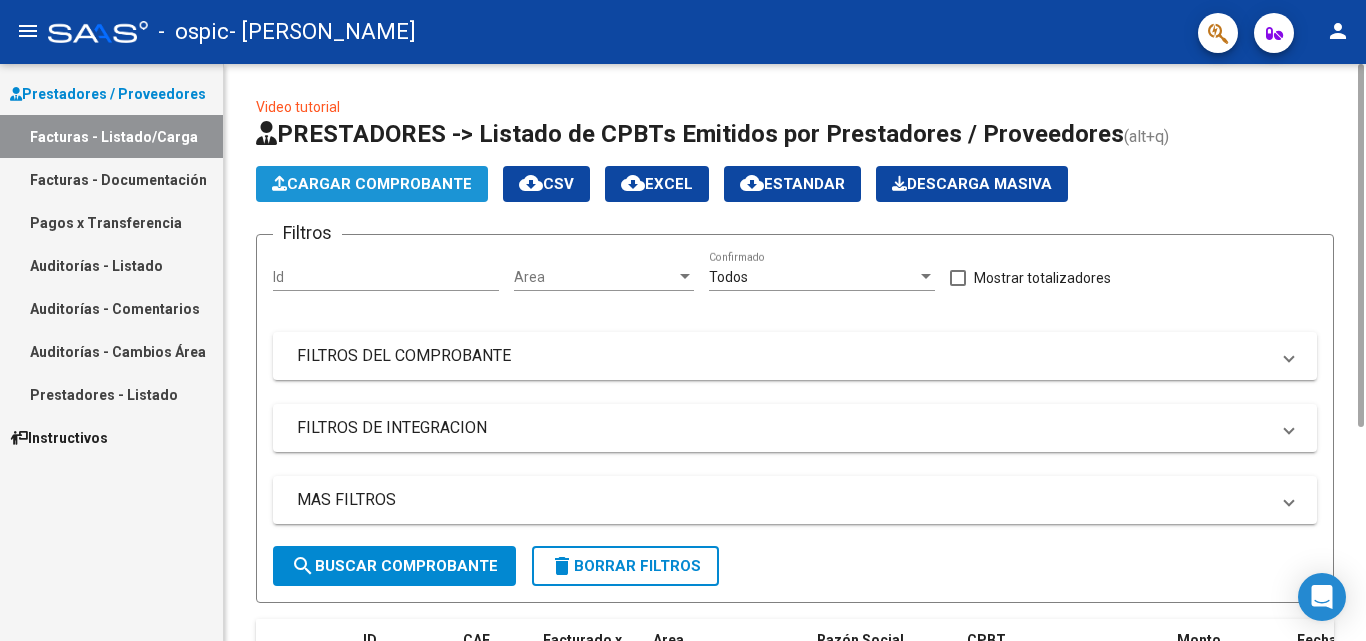 click on "Cargar Comprobante" 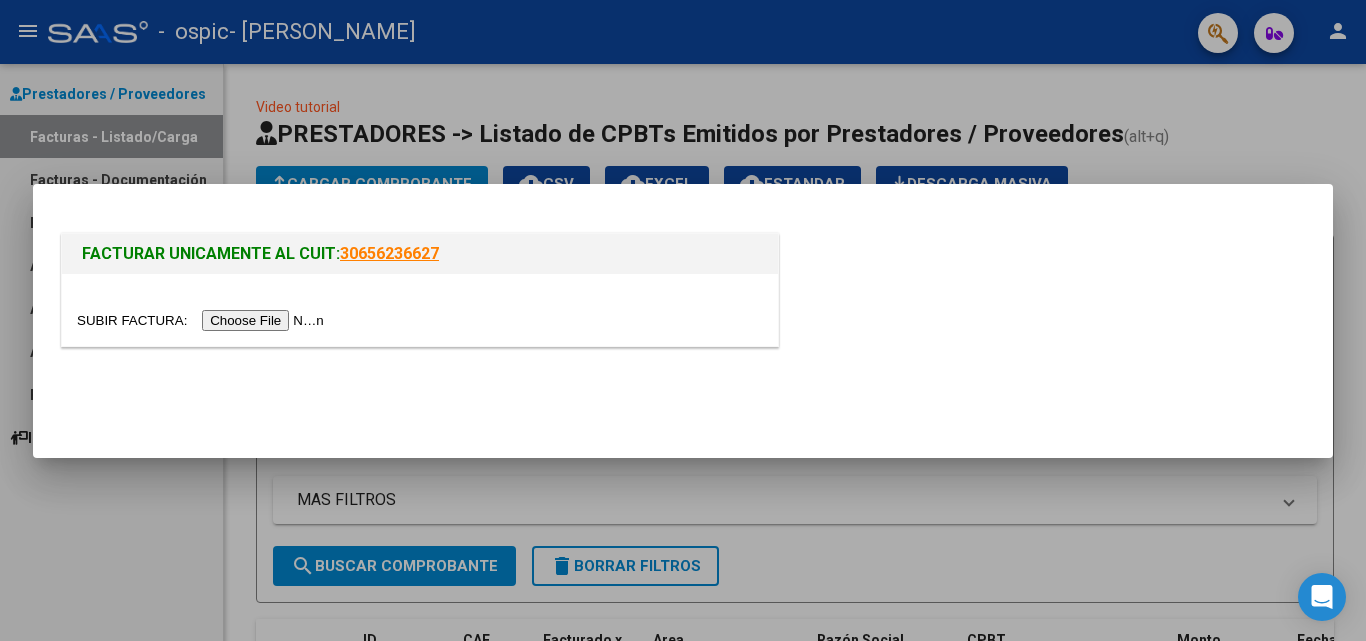click at bounding box center [203, 320] 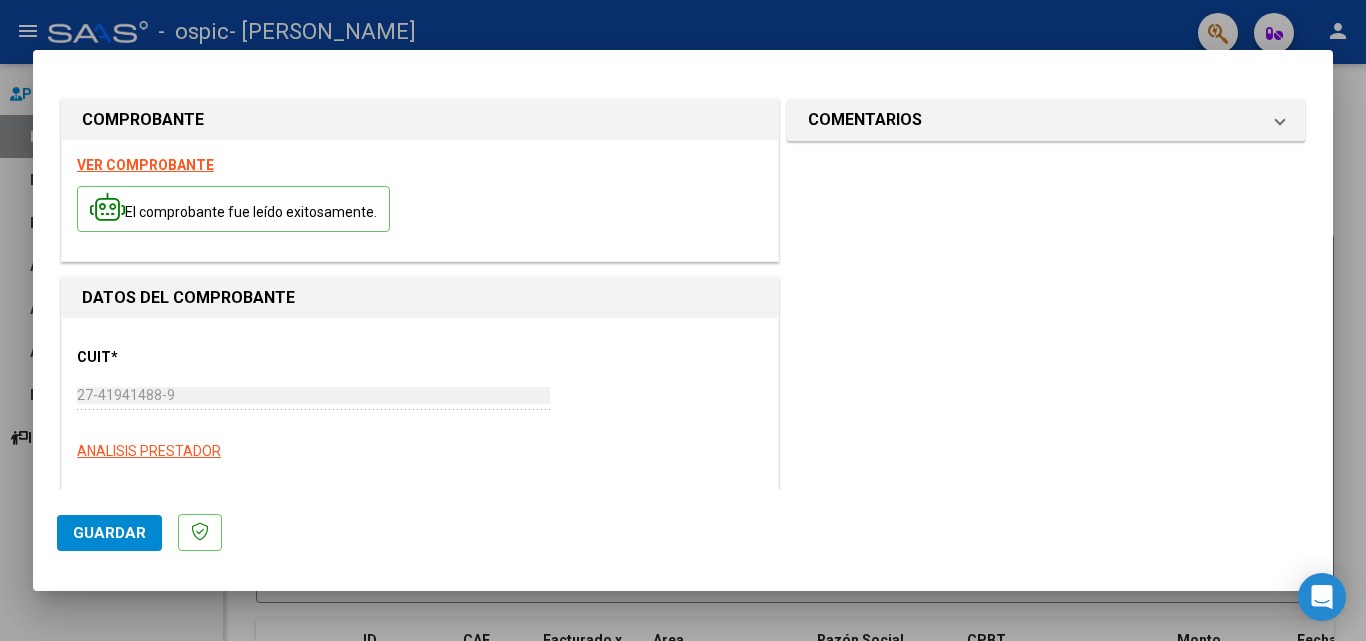click on "DATOS DEL COMPROBANTE" at bounding box center [420, 298] 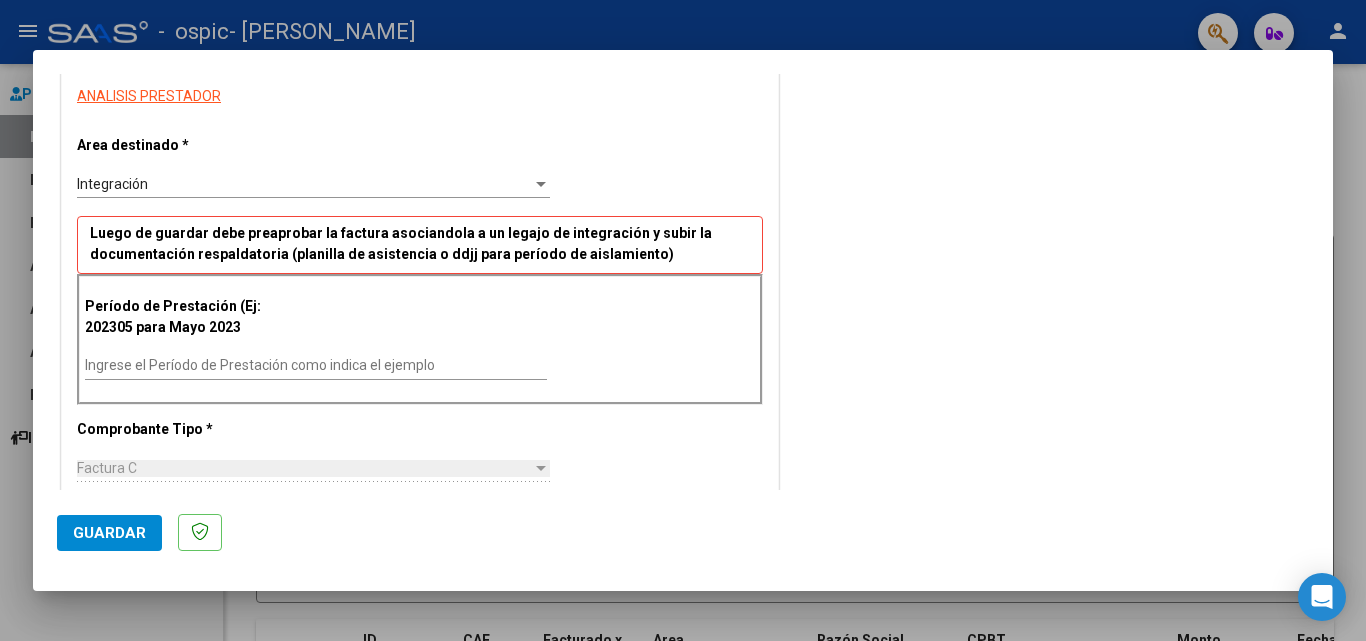 scroll, scrollTop: 402, scrollLeft: 0, axis: vertical 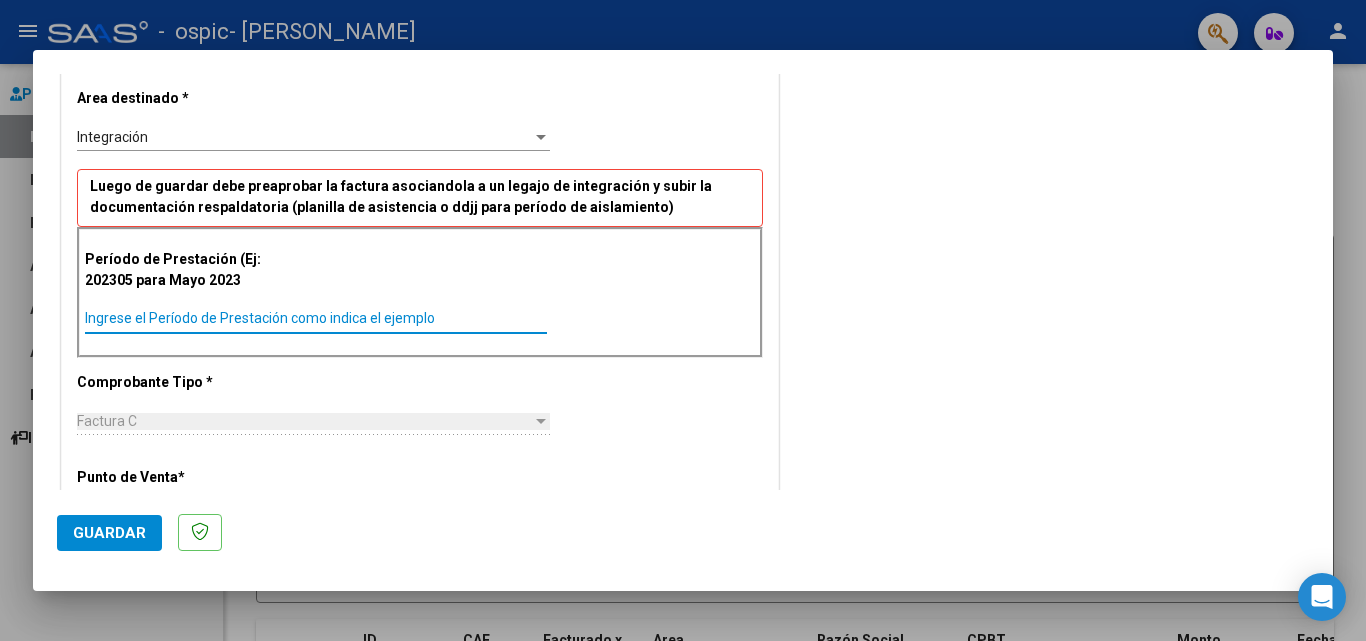 click on "Ingrese el Período de Prestación como indica el ejemplo" at bounding box center [316, 318] 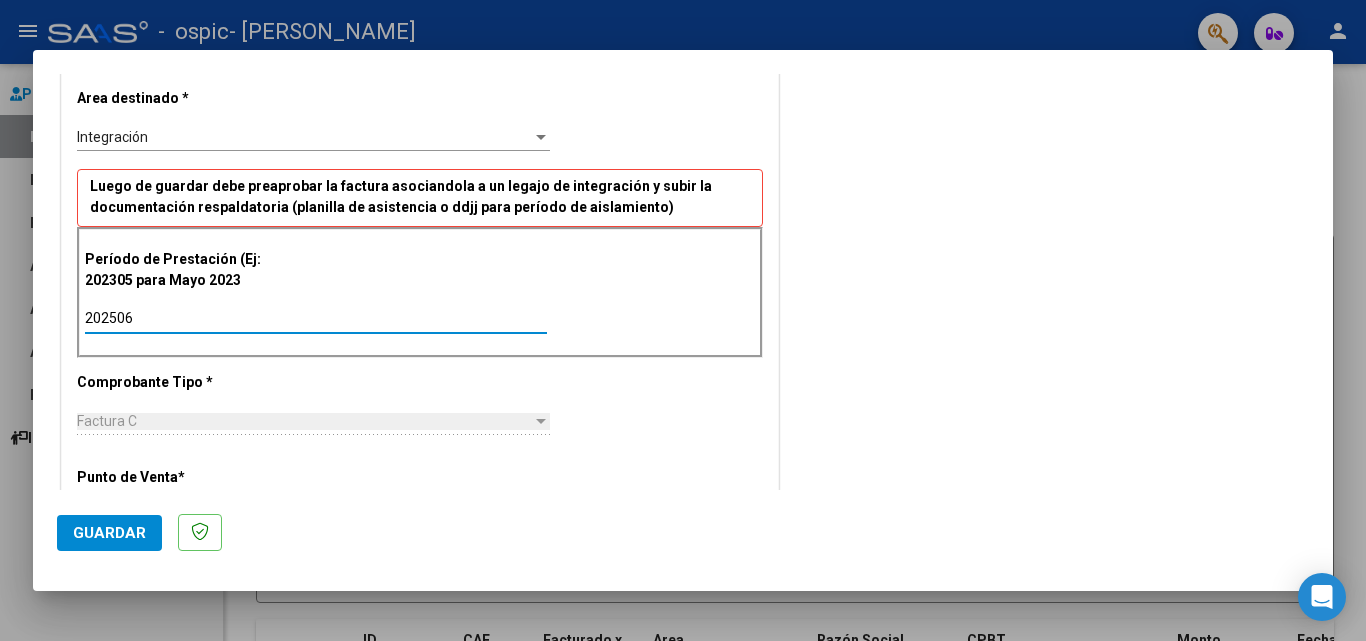 type on "202506" 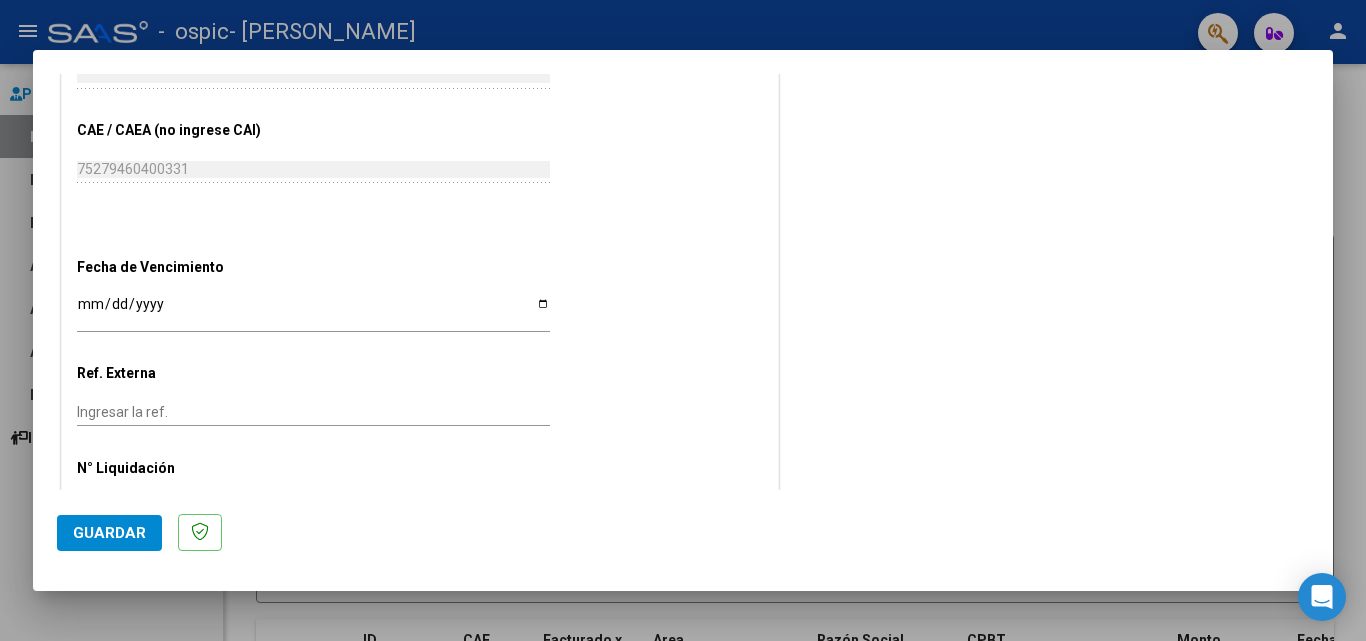 scroll, scrollTop: 1155, scrollLeft: 0, axis: vertical 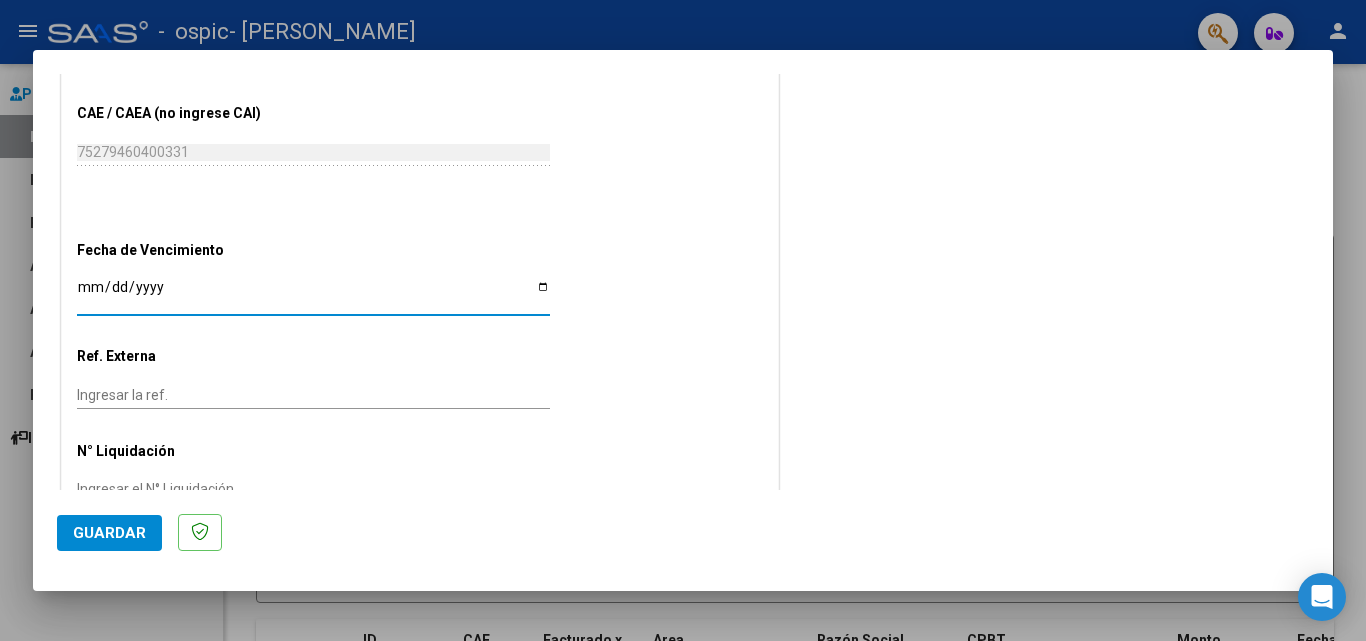 click on "Ingresar la fecha" at bounding box center (313, 294) 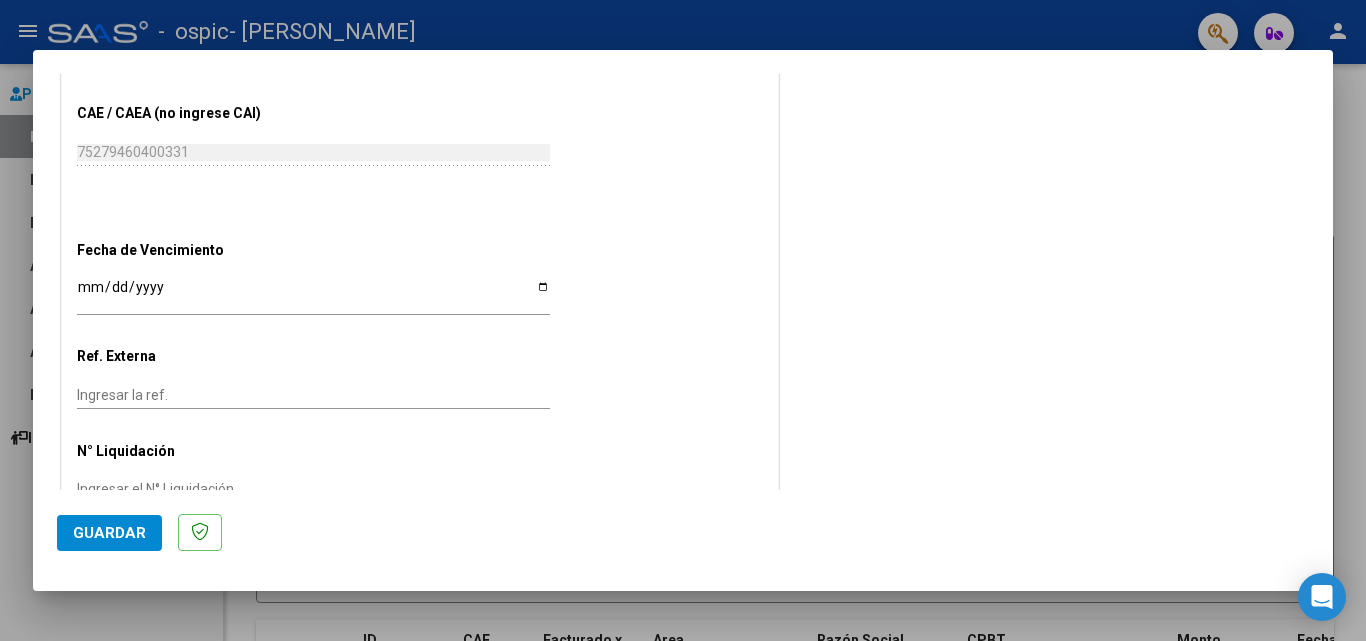 scroll, scrollTop: 1205, scrollLeft: 0, axis: vertical 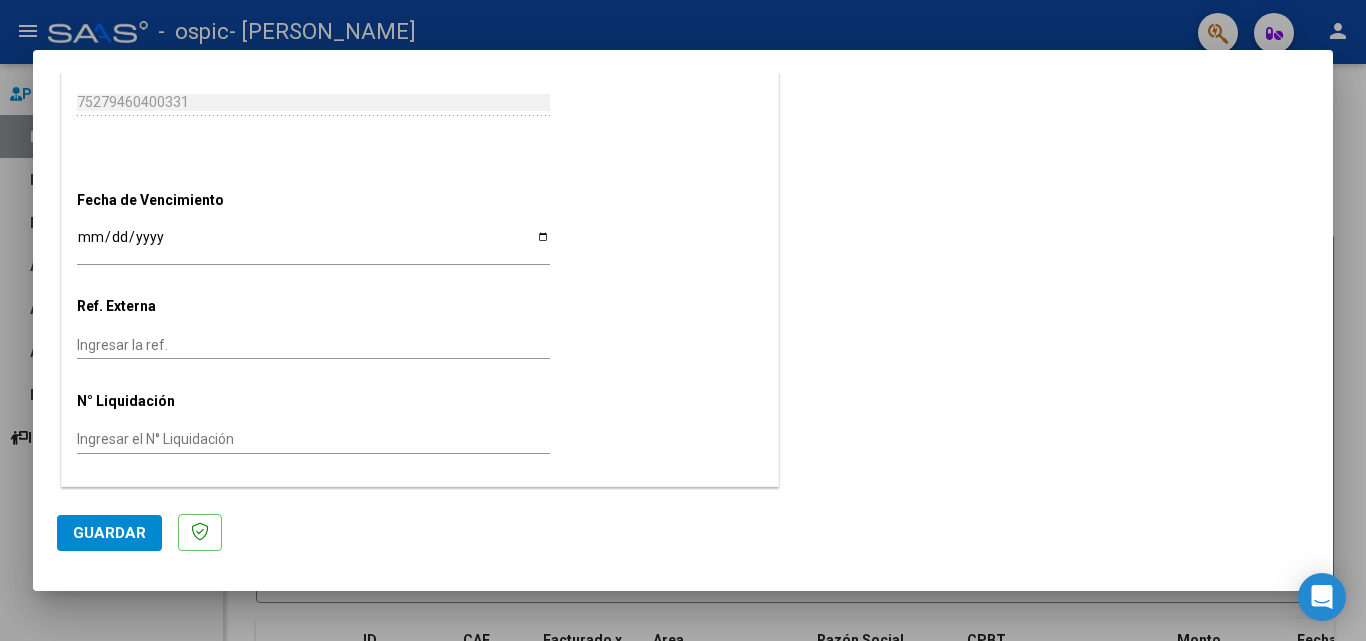 click on "Guardar" 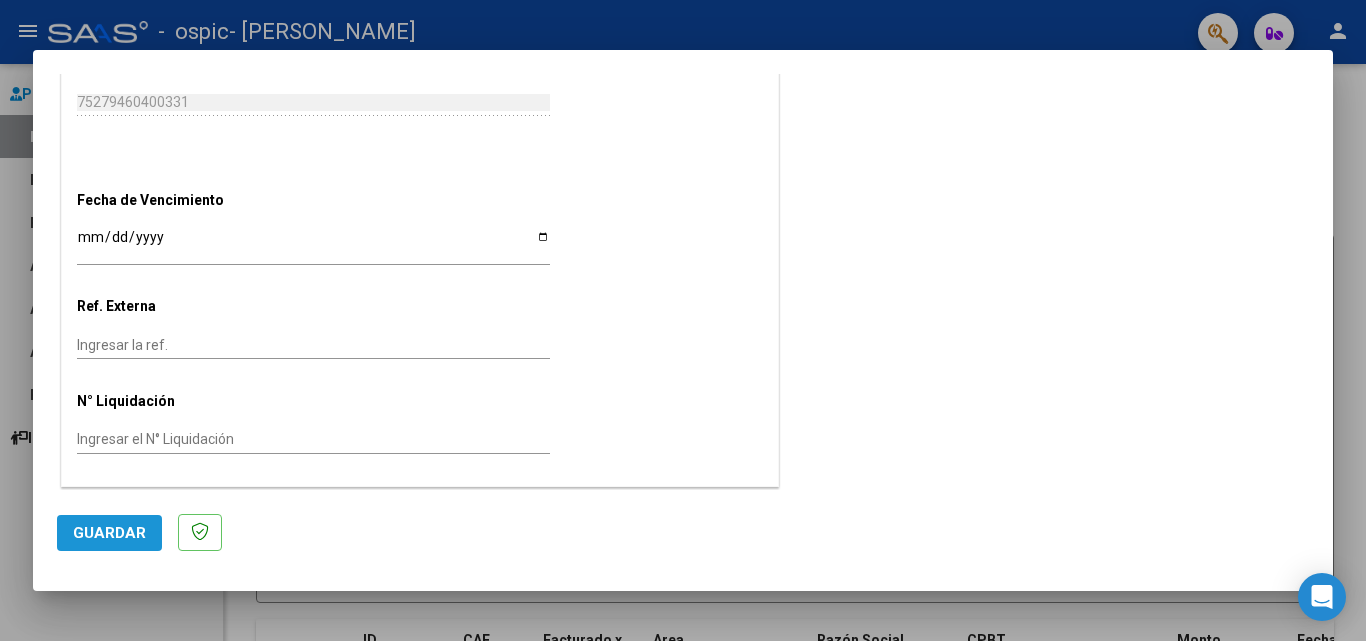 click on "Guardar" 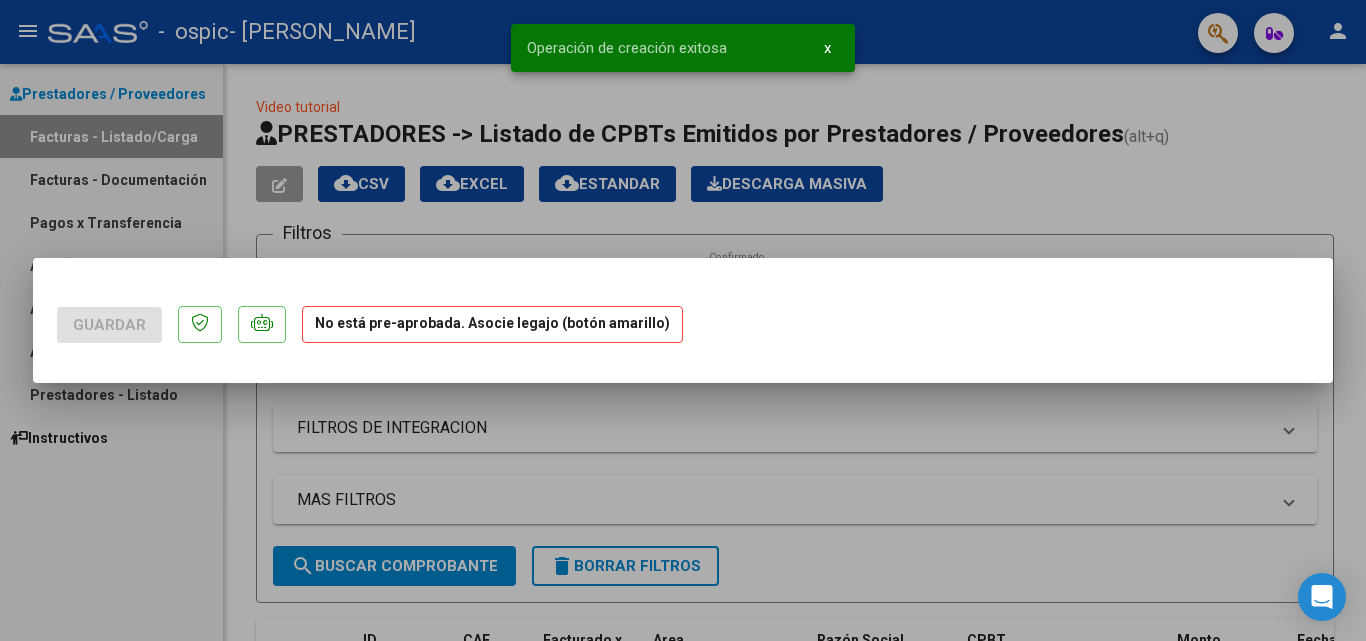 scroll, scrollTop: 0, scrollLeft: 0, axis: both 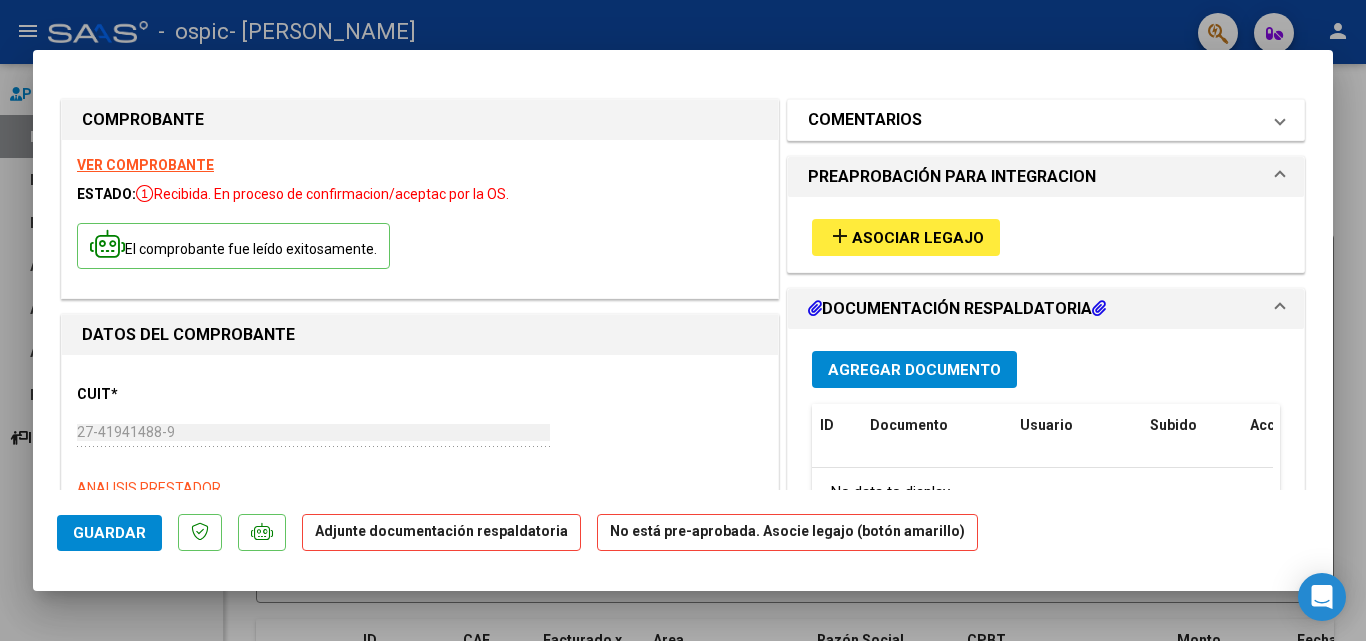 click on "COMENTARIOS" at bounding box center (1034, 120) 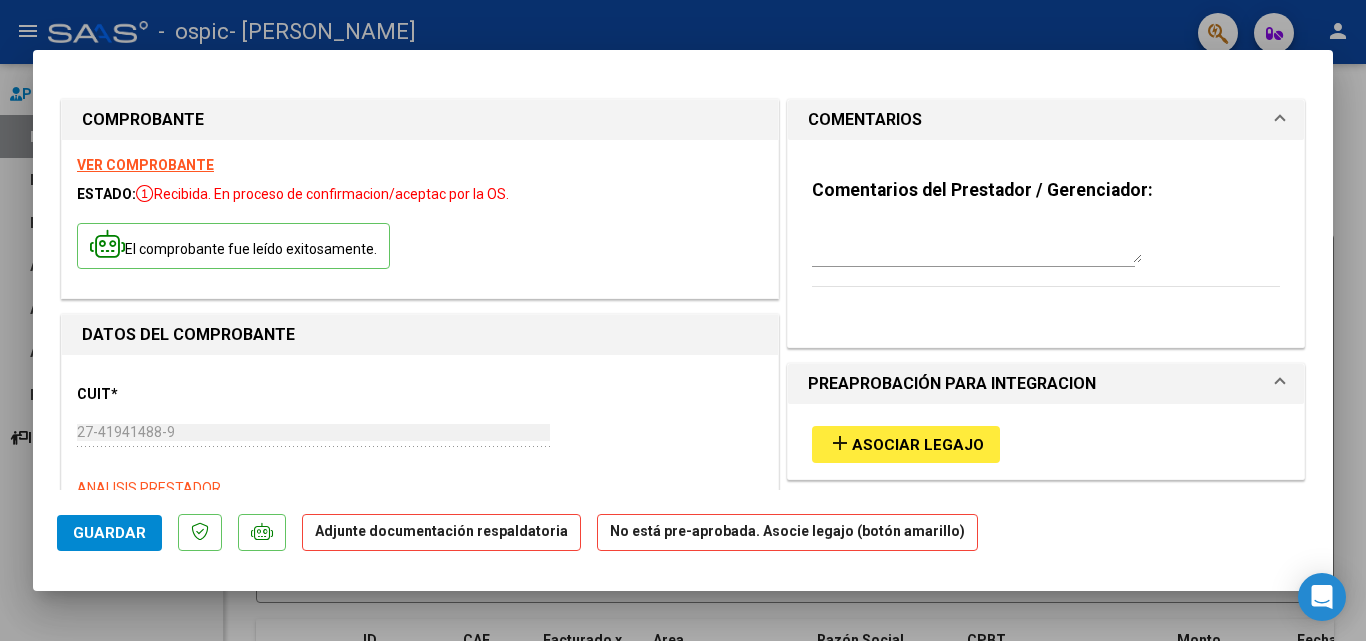 click on "COMENTARIOS" at bounding box center (1034, 120) 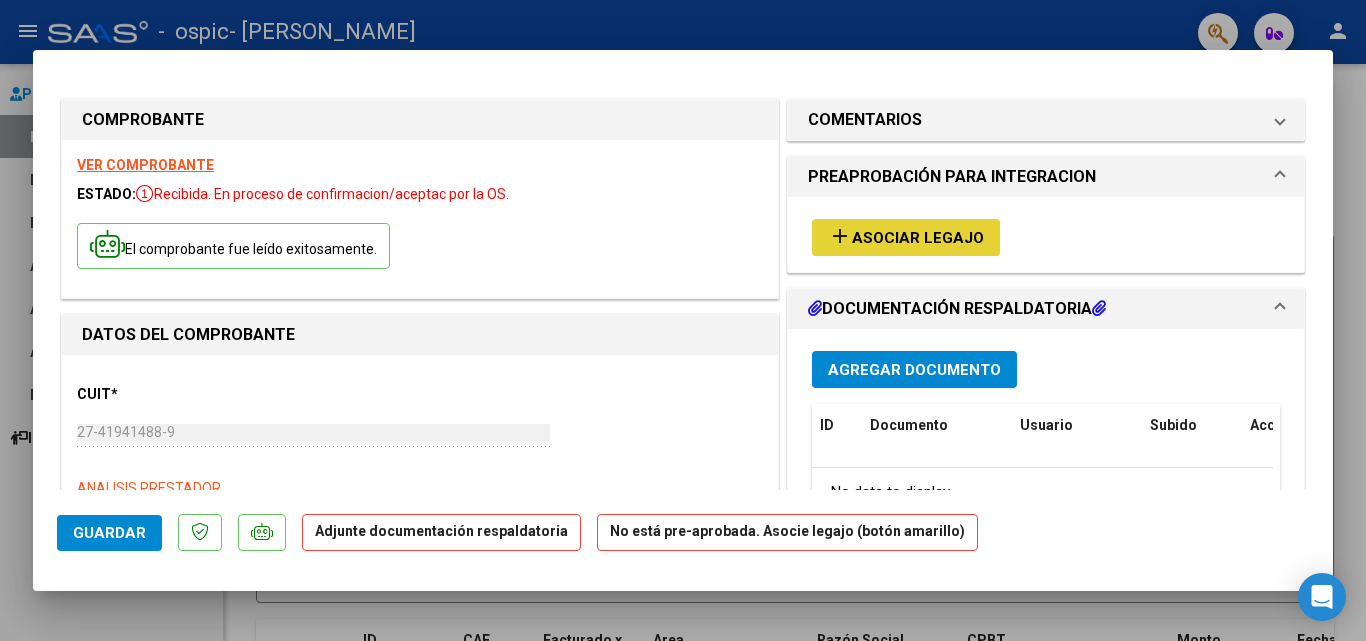 click on "Asociar Legajo" at bounding box center [918, 238] 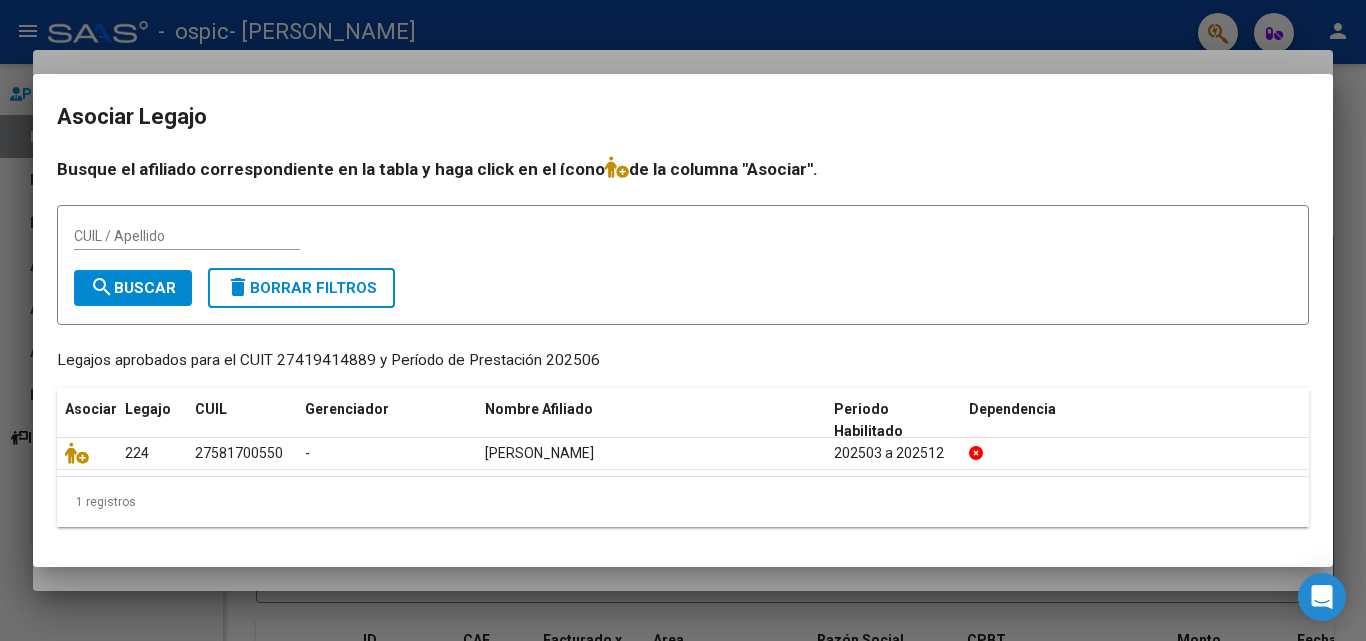 click at bounding box center (683, 320) 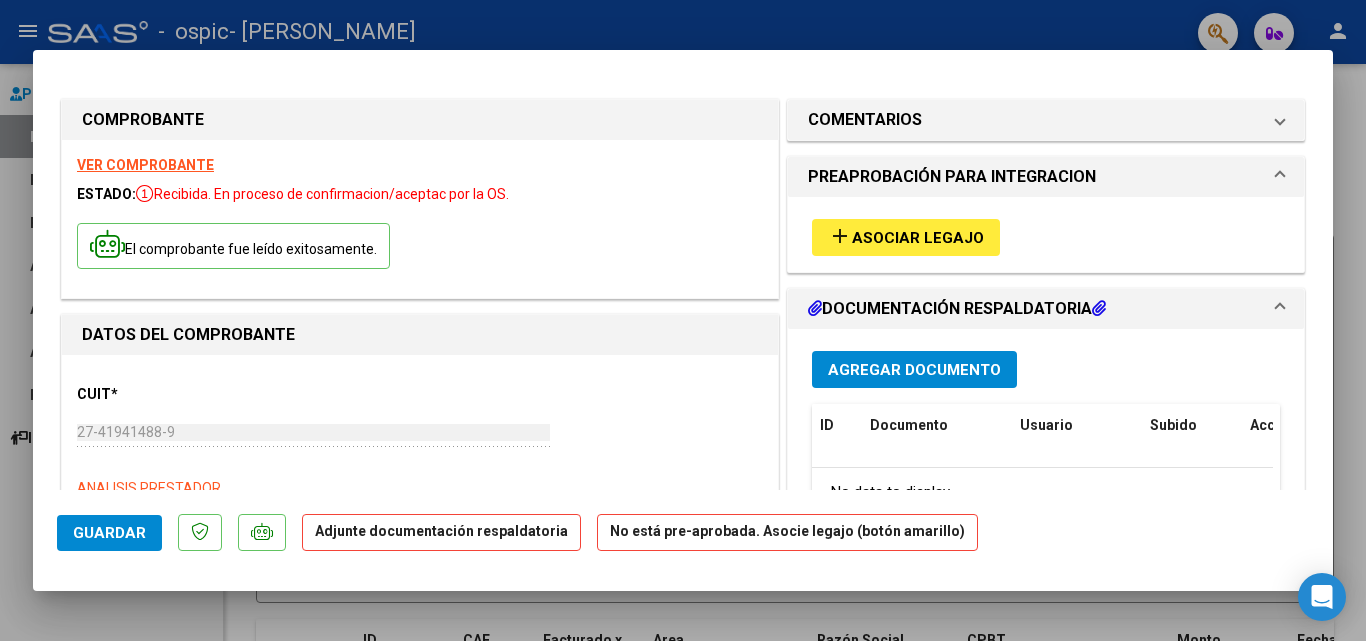 click on "add Asociar Legajo" at bounding box center (906, 237) 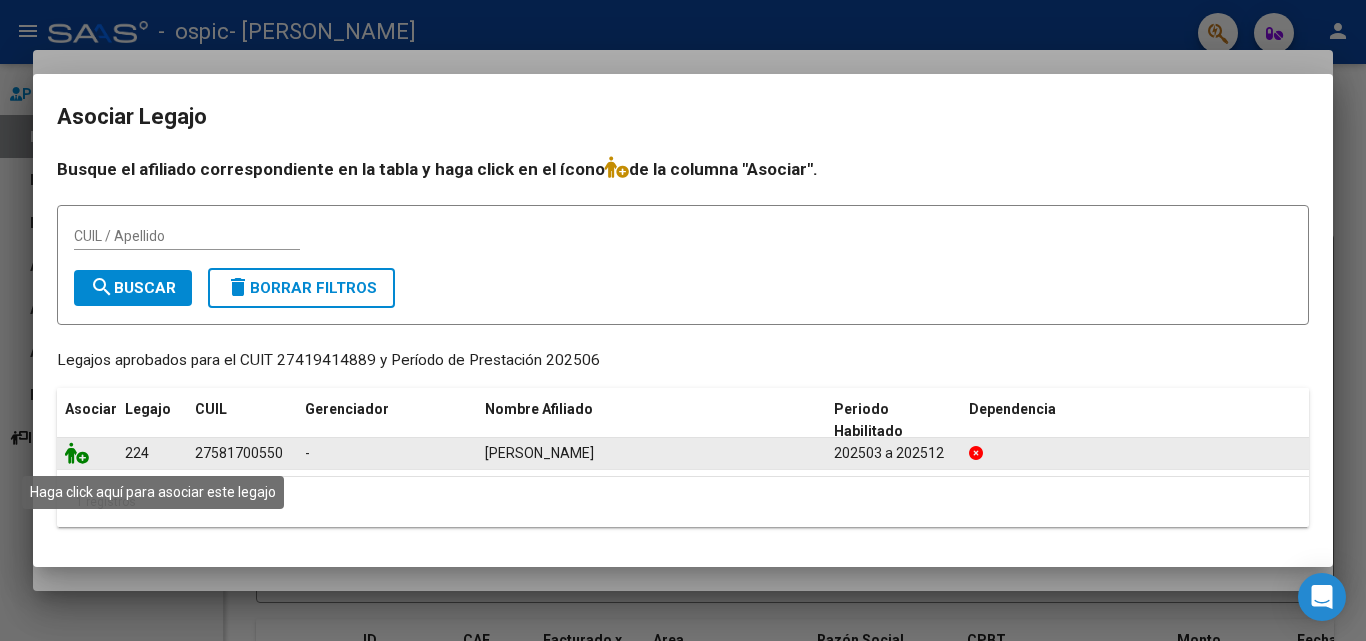 click 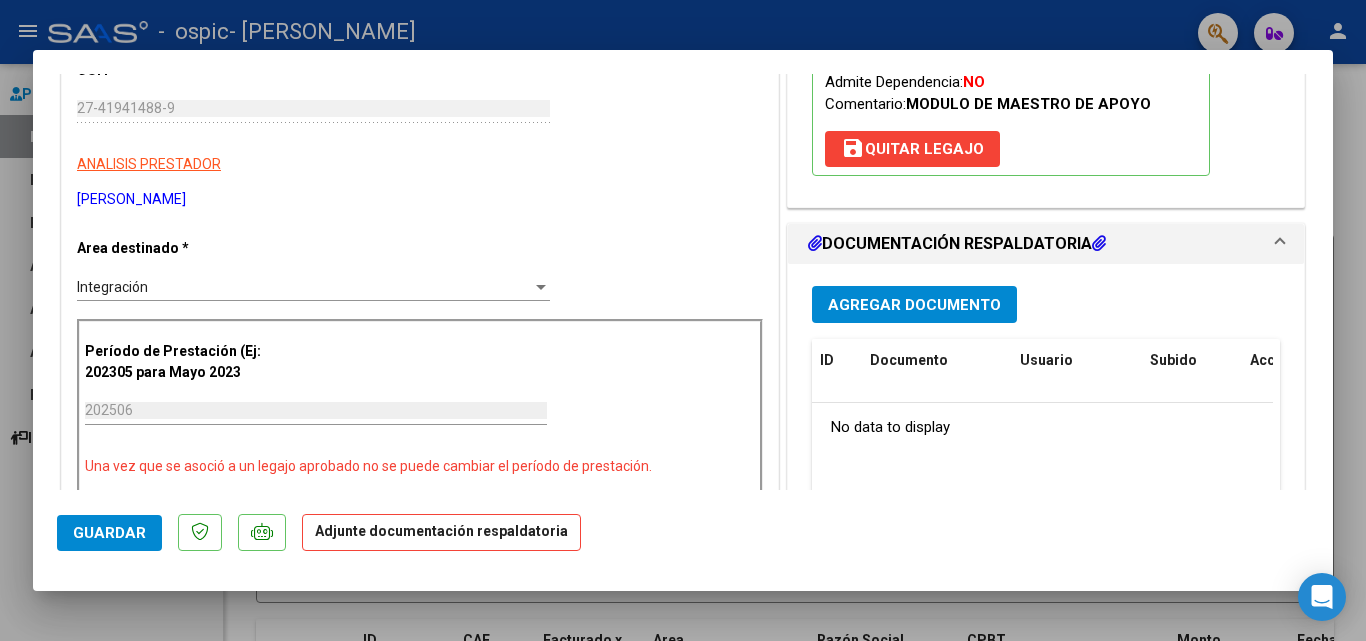 scroll, scrollTop: 395, scrollLeft: 0, axis: vertical 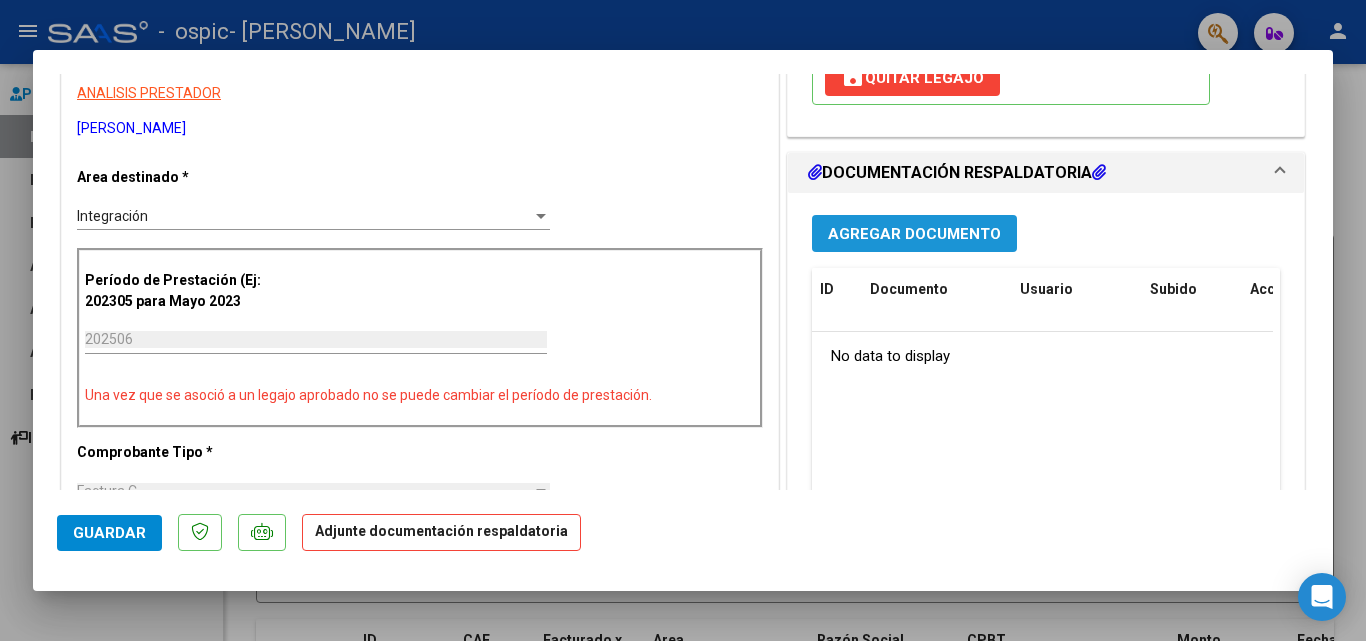 click on "Agregar Documento" at bounding box center [914, 233] 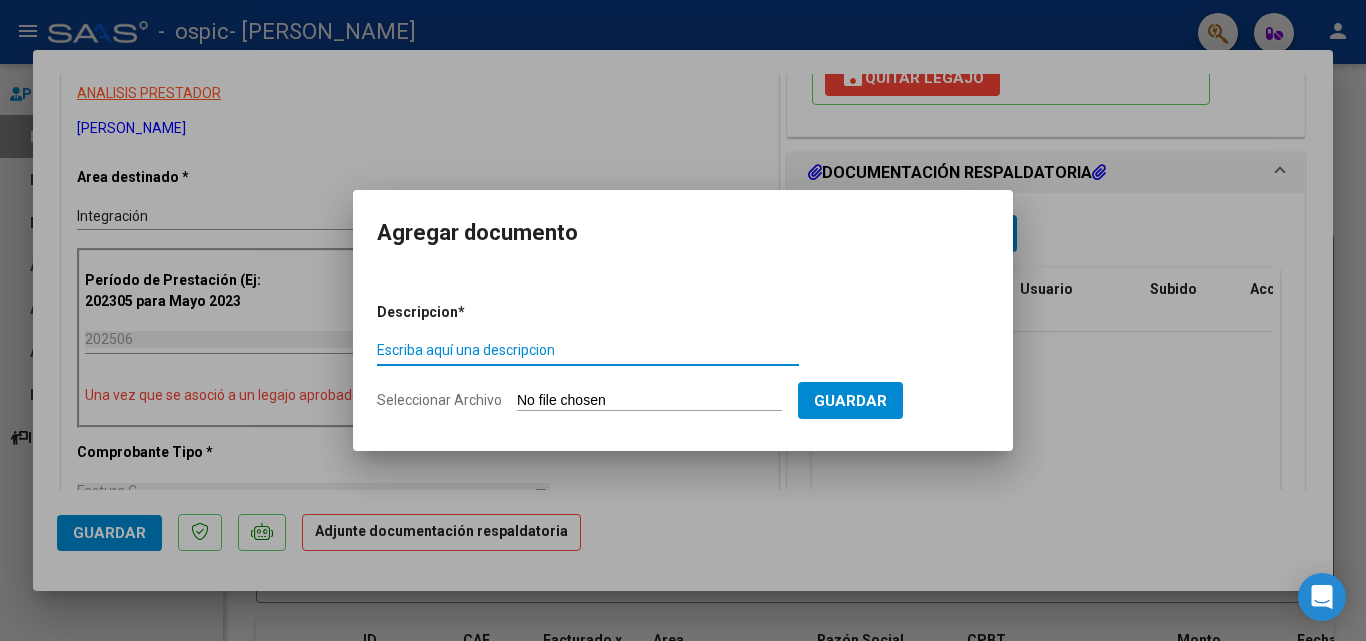 click on "Escriba aquí una descripcion" at bounding box center [588, 350] 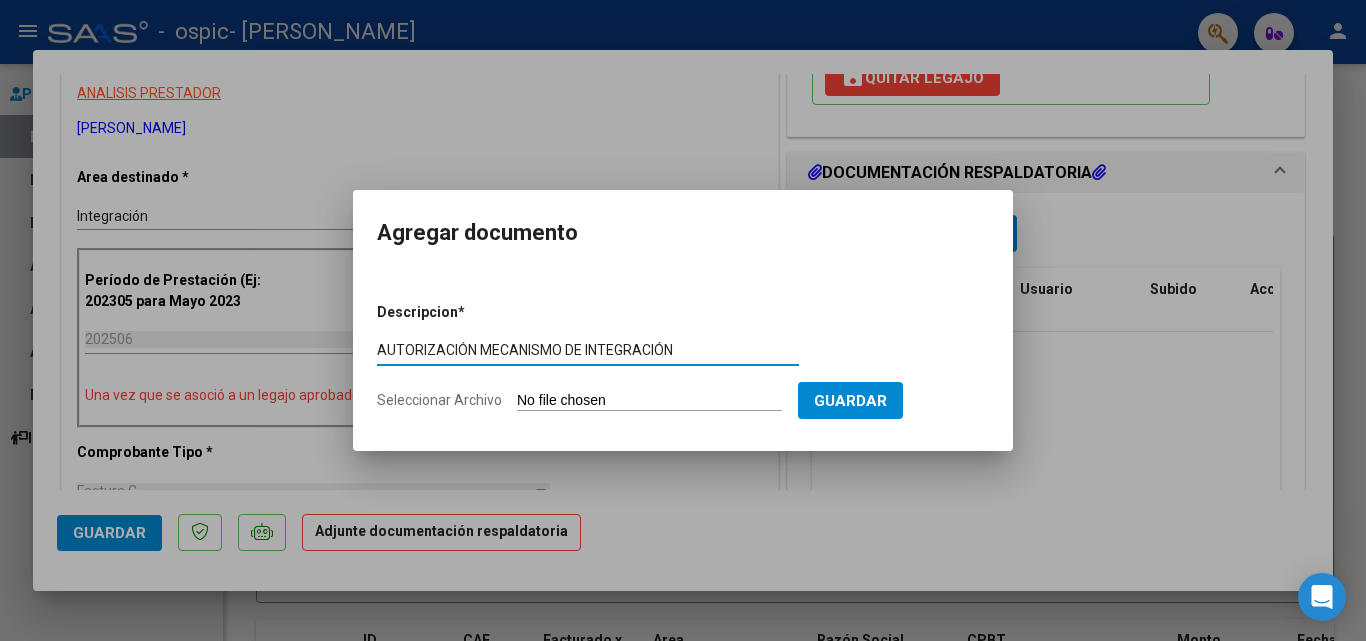 type on "AUTORIZACIÓN MECANISMO DE INTEGRACIÓN" 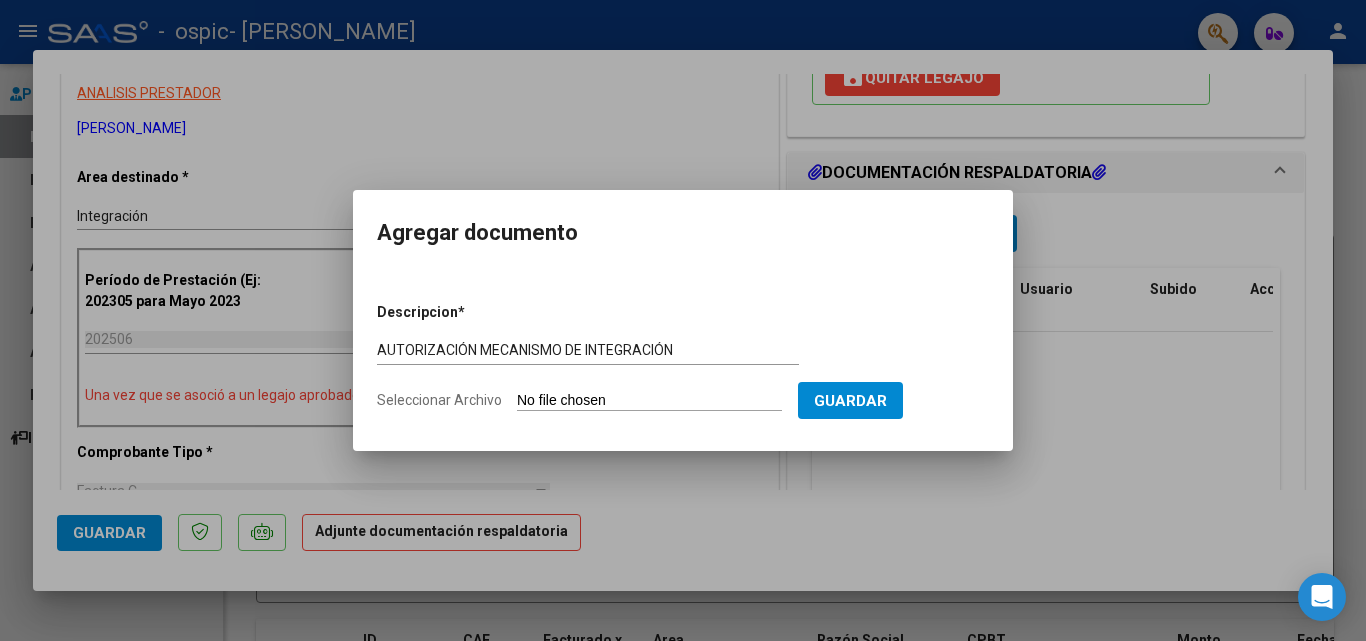 click on "Seleccionar Archivo" 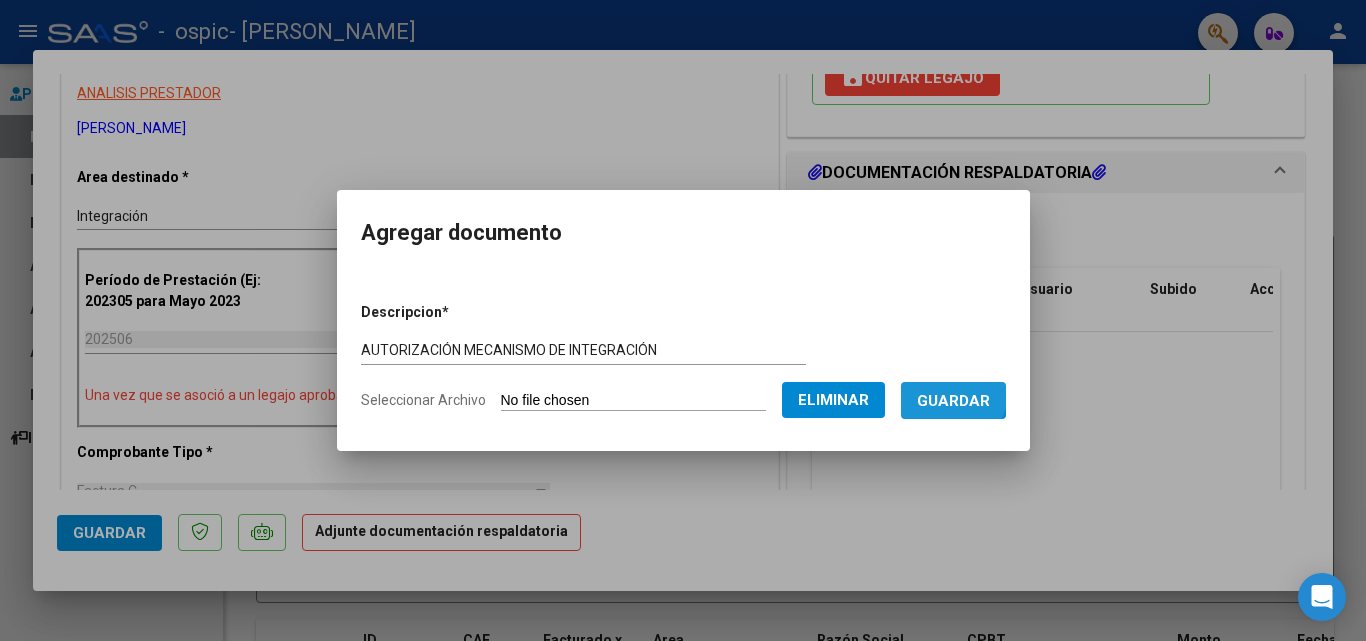 click on "Guardar" at bounding box center [953, 400] 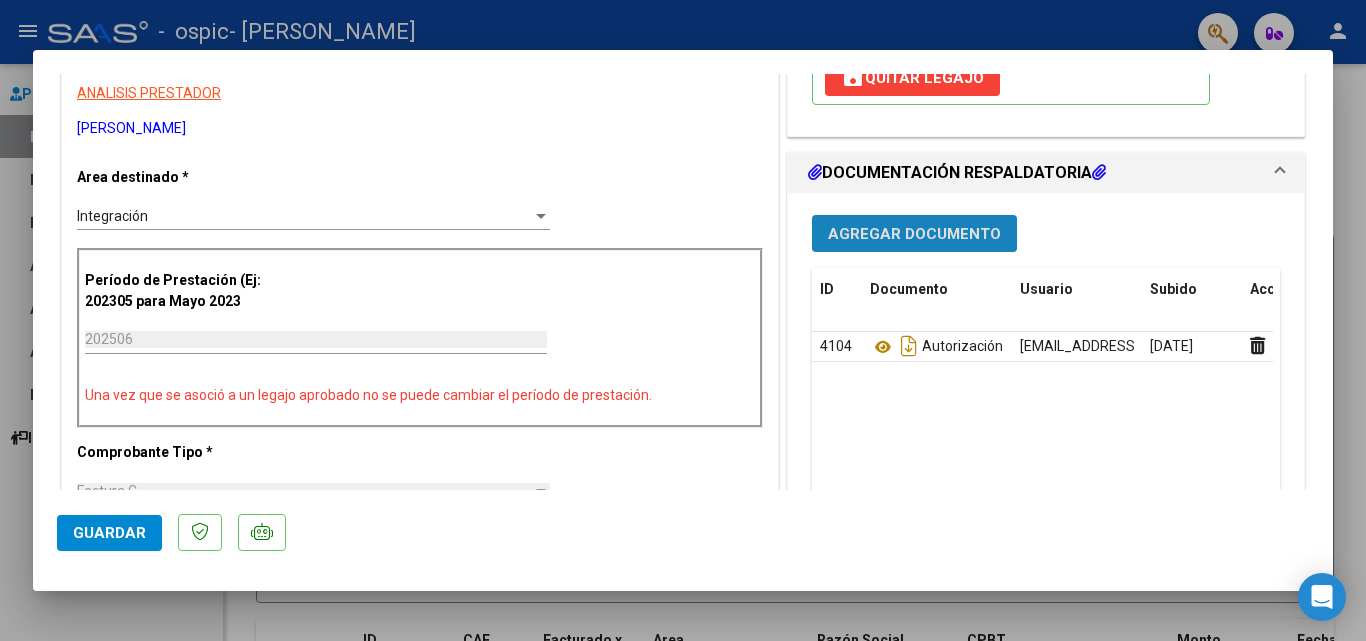 click on "Agregar Documento" at bounding box center [914, 233] 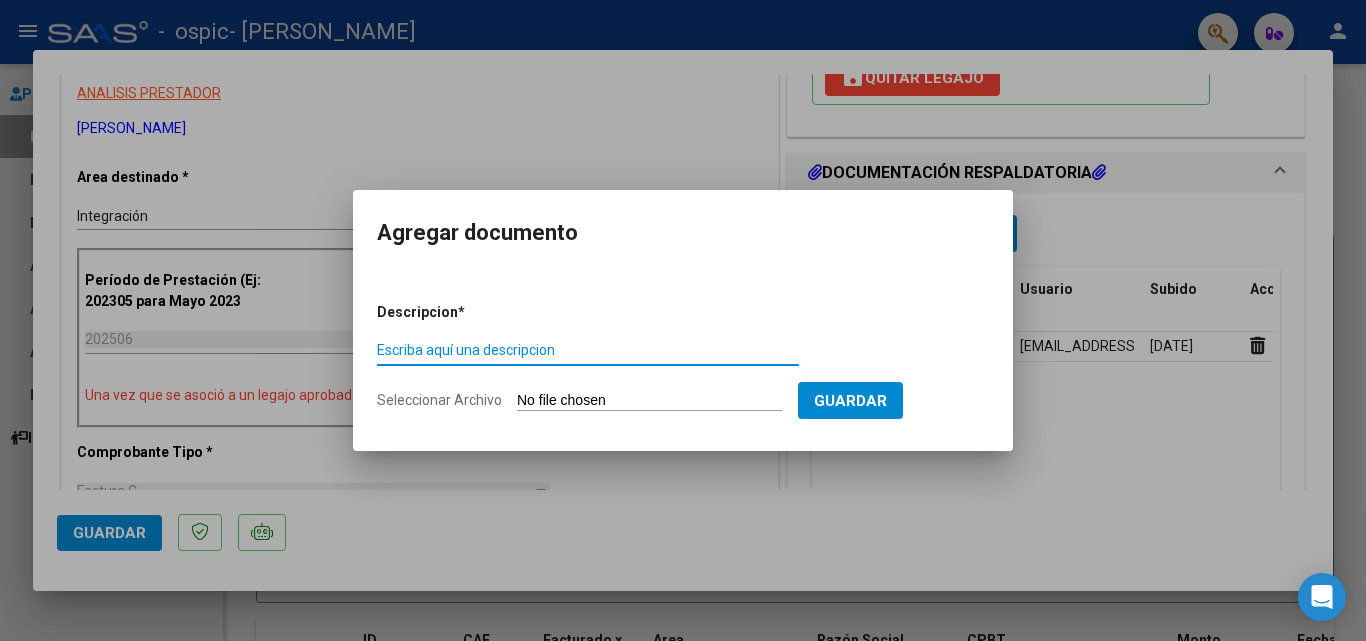 click on "Escriba aquí una descripcion" at bounding box center [588, 350] 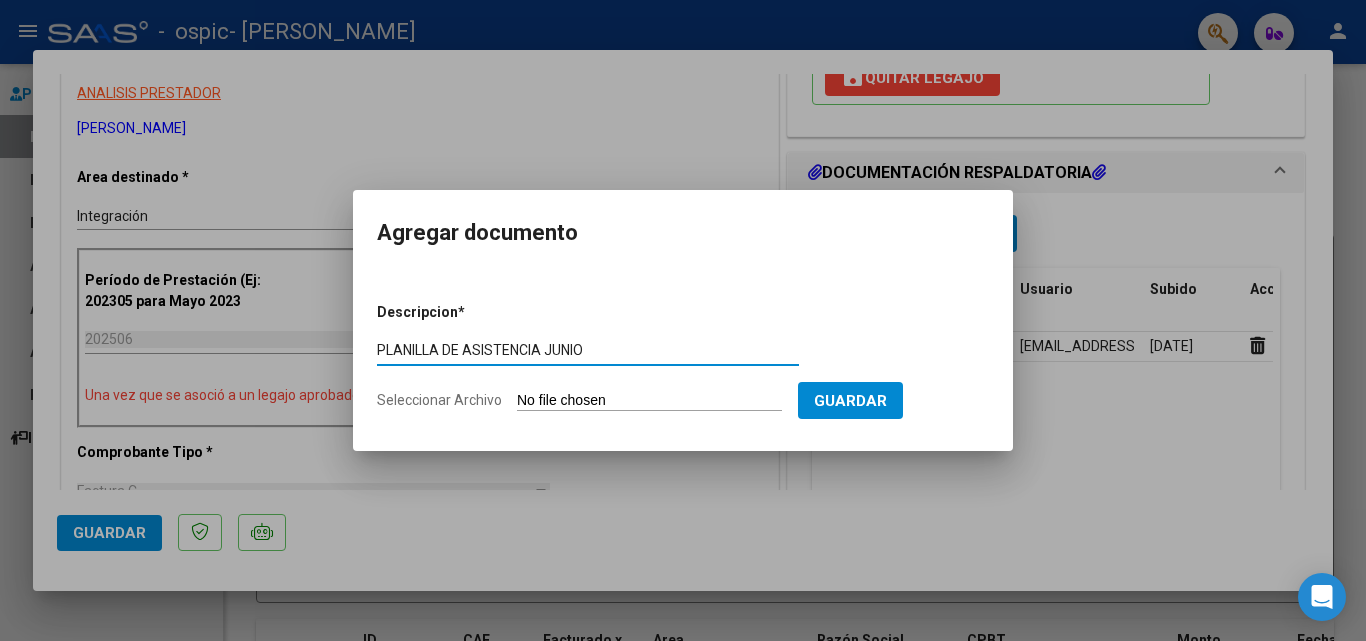 type on "PLANILLA DE ASISTENCIA JUNIO" 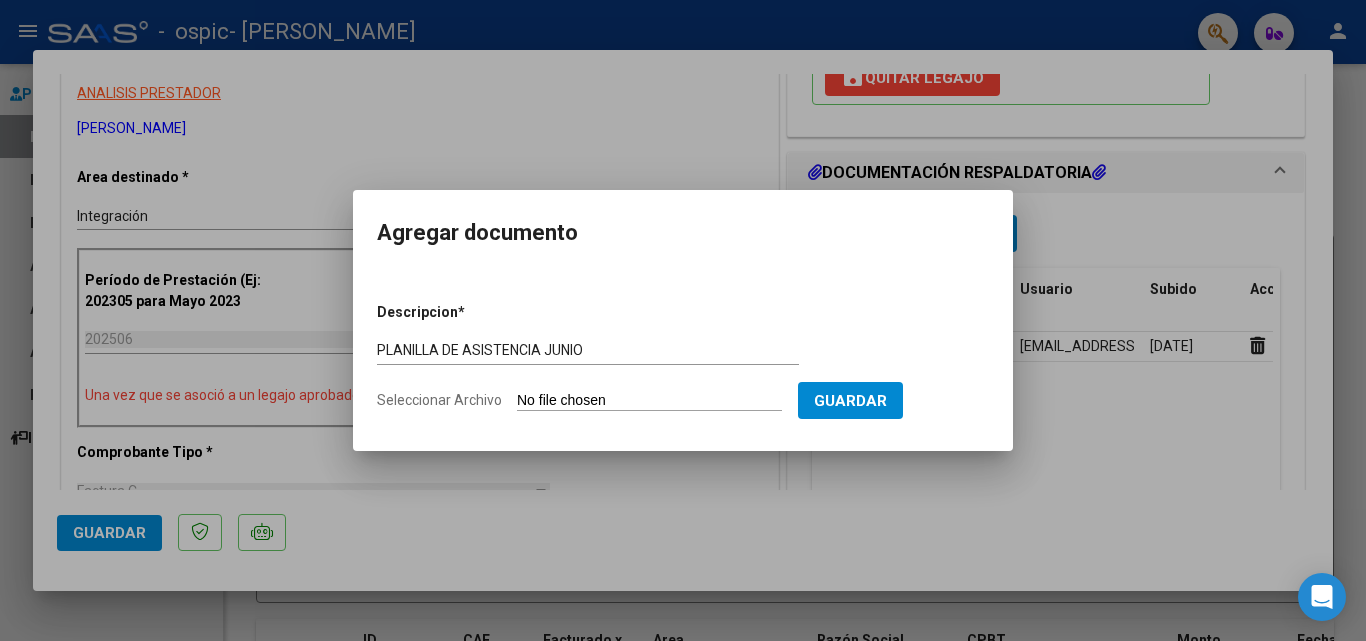 click on "Seleccionar Archivo" 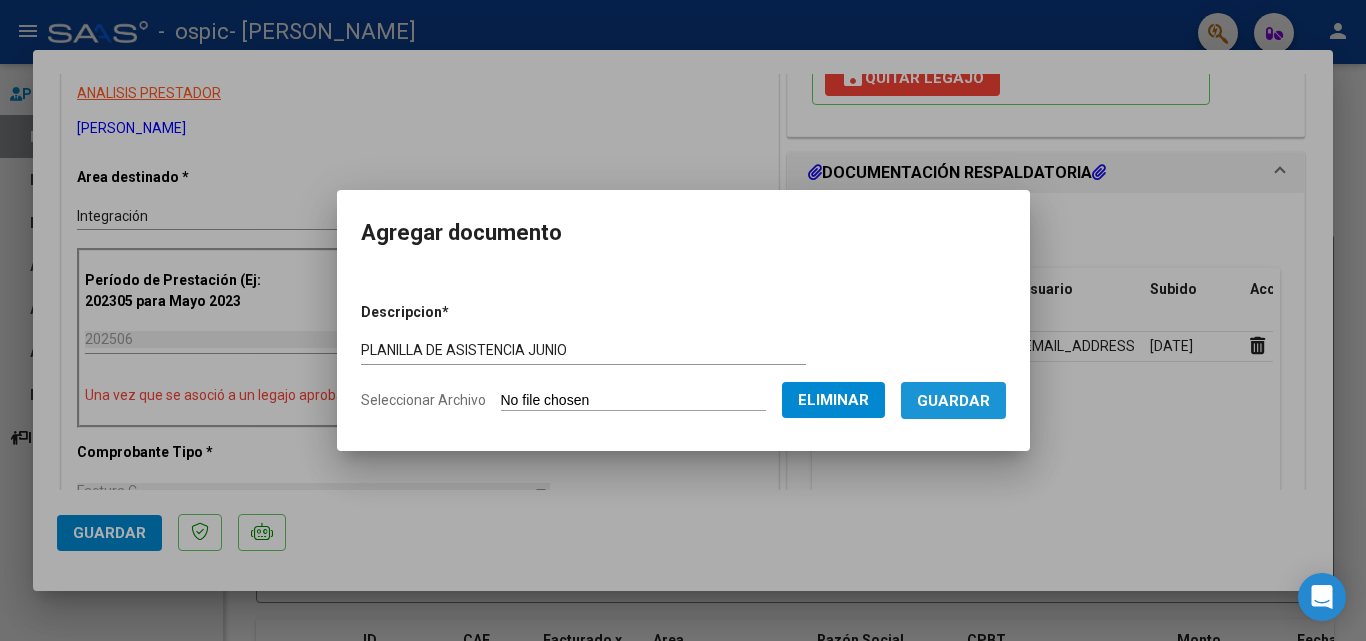 click on "Guardar" at bounding box center [953, 400] 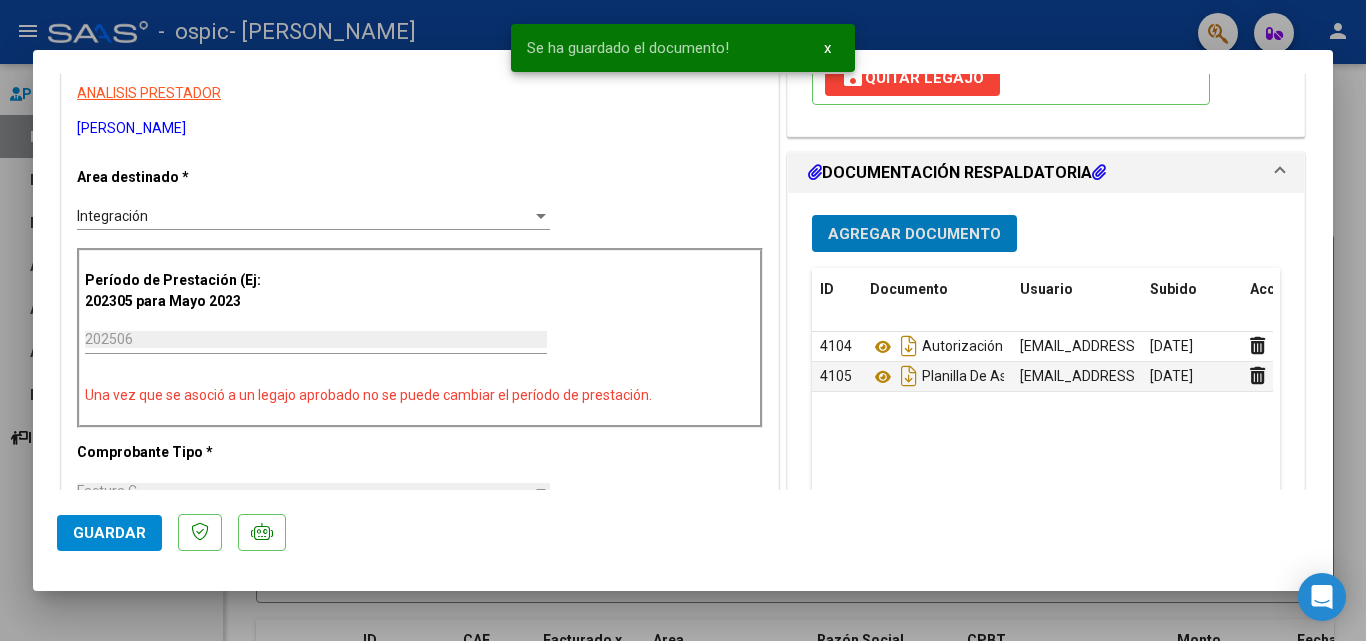 click on "Guardar" 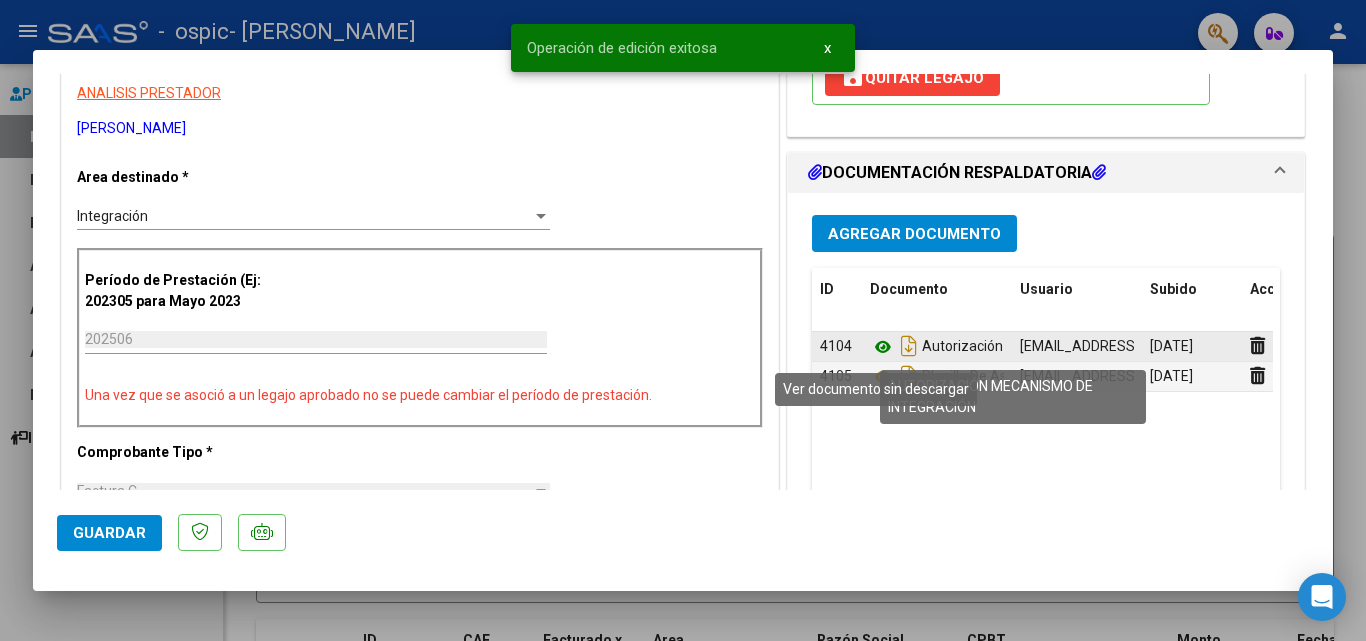 click 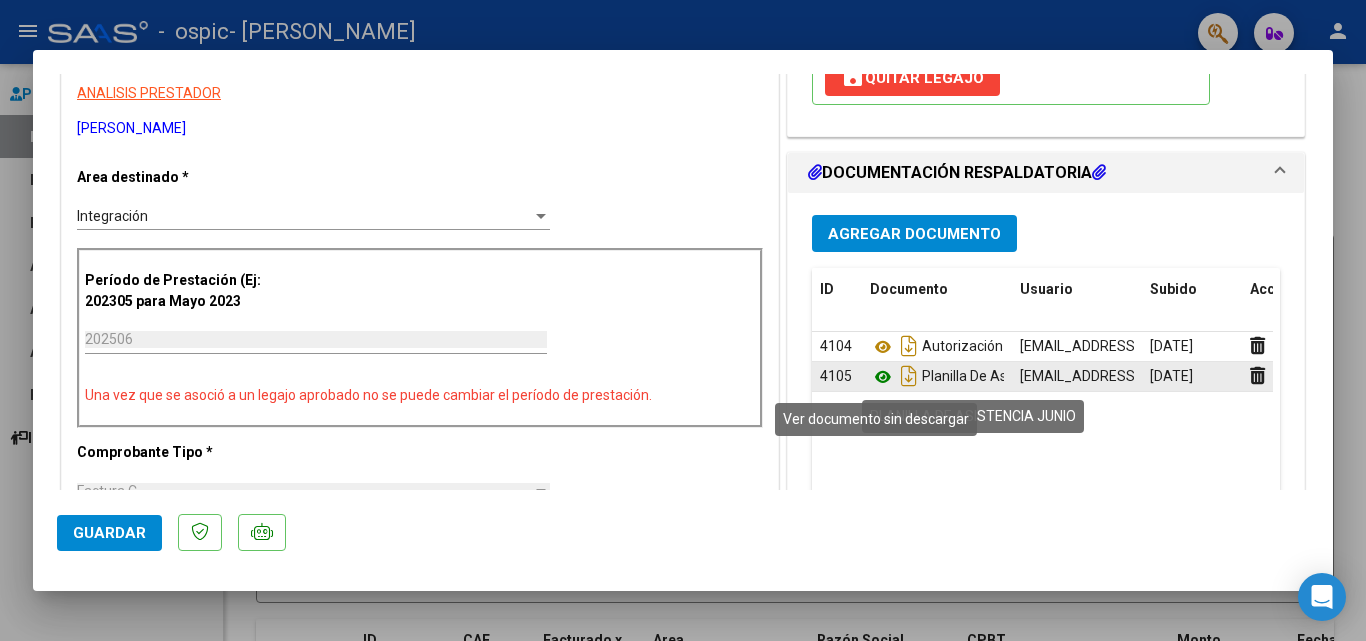 click 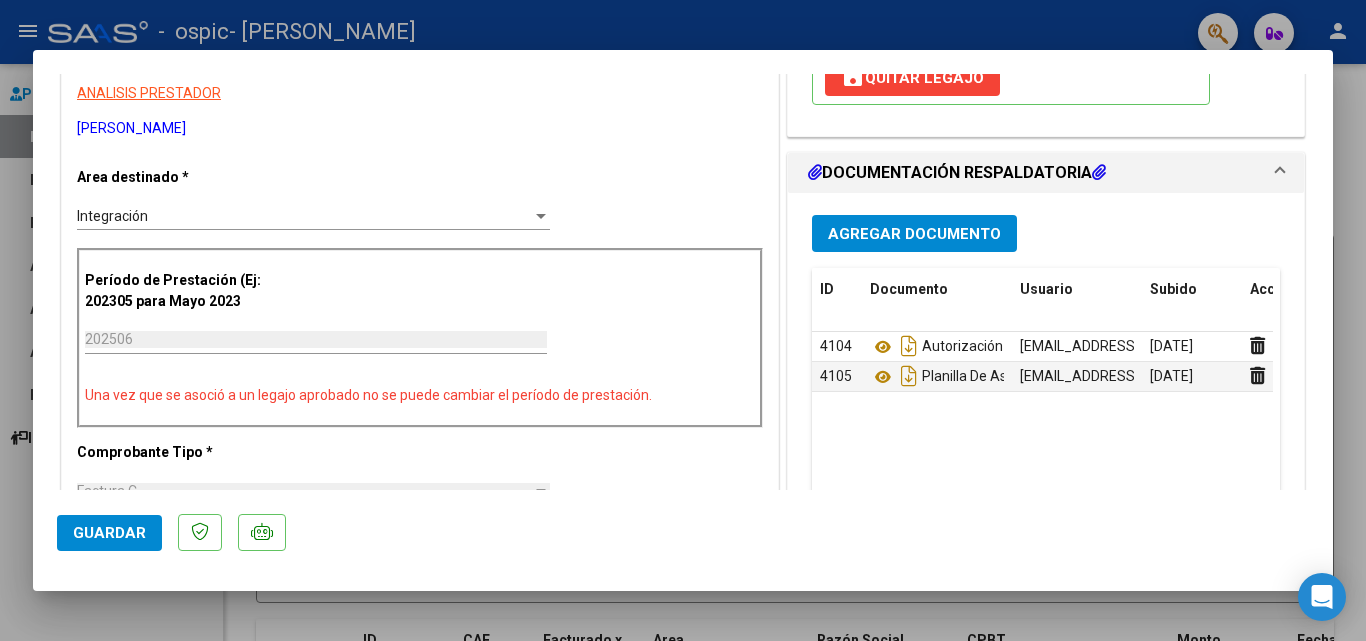 click on "CUIT  *   27-41941488-9 Ingresar CUIT  ANALISIS PRESTADOR  [PERSON_NAME] [PERSON_NAME]  Area destinado * Integración Seleccionar Area Período de Prestación (Ej: 202305 para [DATE]    202506 Ingrese el Período de Prestación como indica el ejemplo   Una vez que se asoció a un legajo aprobado no se puede cambiar el período de prestación.   Comprobante Tipo * Factura C Seleccionar Tipo Punto de Venta  *   10 Ingresar el Nro.  Número  *   112 Ingresar el Nro.  [PERSON_NAME]  *   $ 307.654,34 Ingresar el [GEOGRAPHIC_DATA].  *   [DATE] Ingresar la fecha  CAE / CAEA (no ingrese CAI)    75279460400331 Ingresar el CAE o CAEA (no ingrese CAI)  Fecha de Vencimiento    [DATE] Ingresar la fecha  Ref. Externa    Ingresar la ref.  N° Liquidación    Ingresar el N° Liquidación" at bounding box center (420, 659) 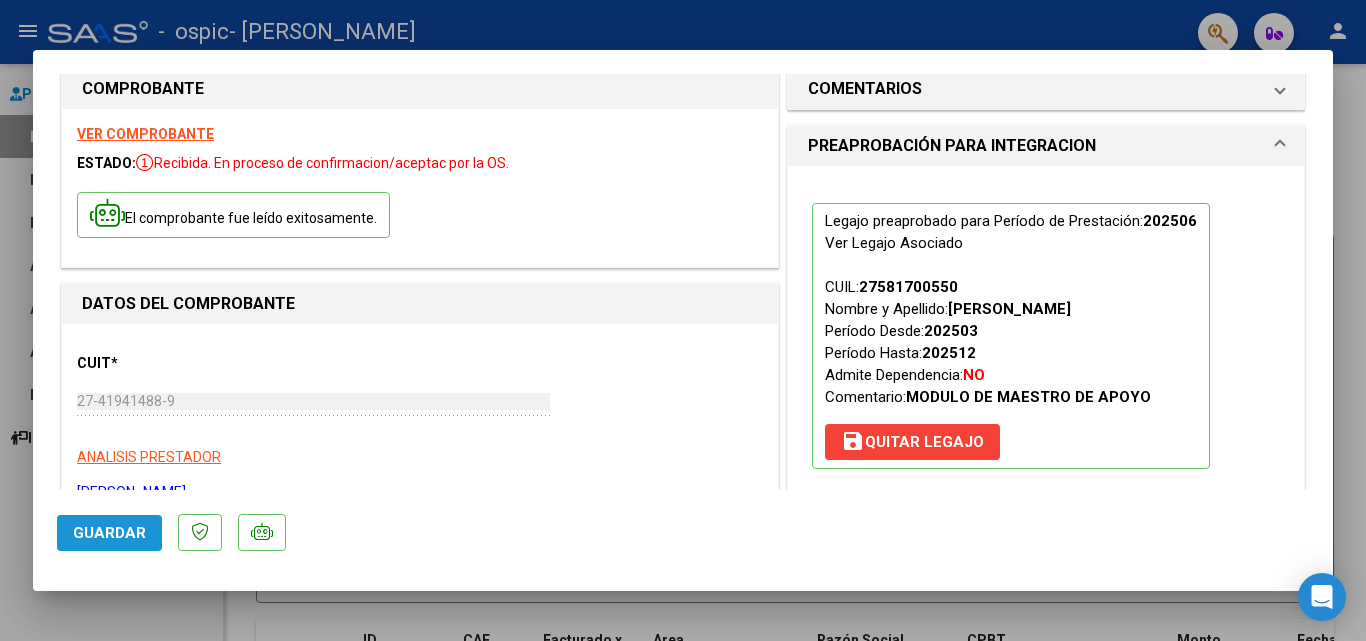 click on "Guardar" 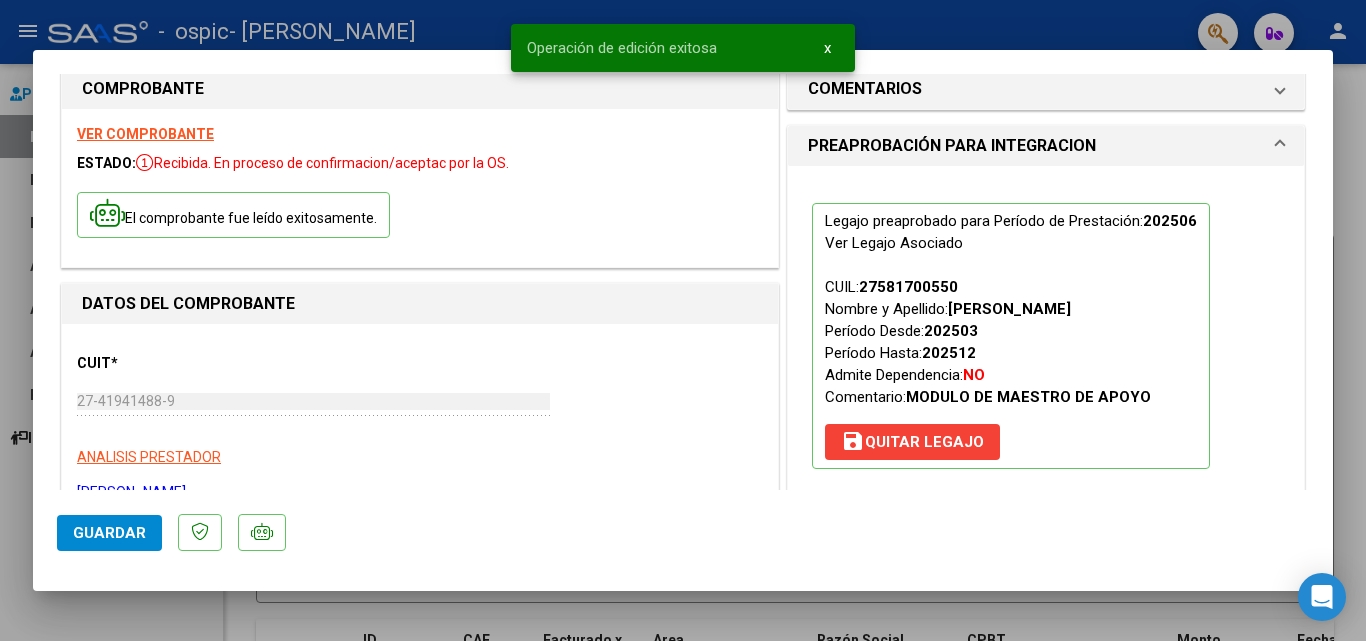 click at bounding box center (683, 320) 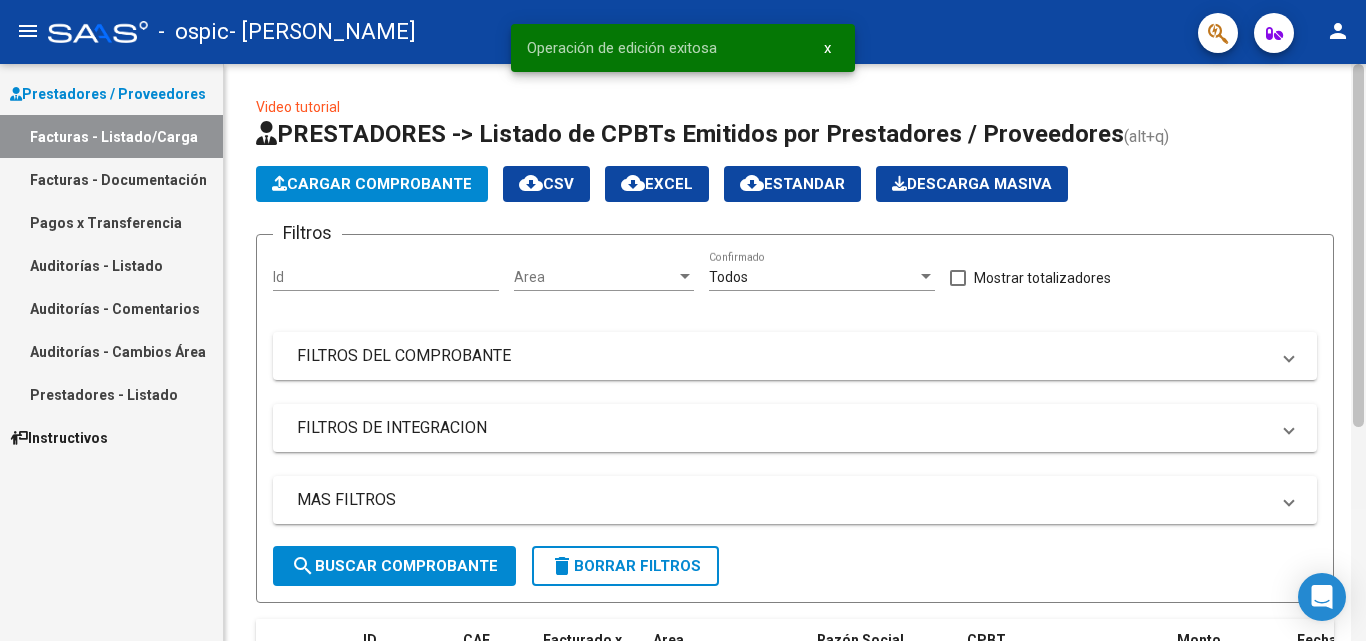 scroll, scrollTop: 388, scrollLeft: 0, axis: vertical 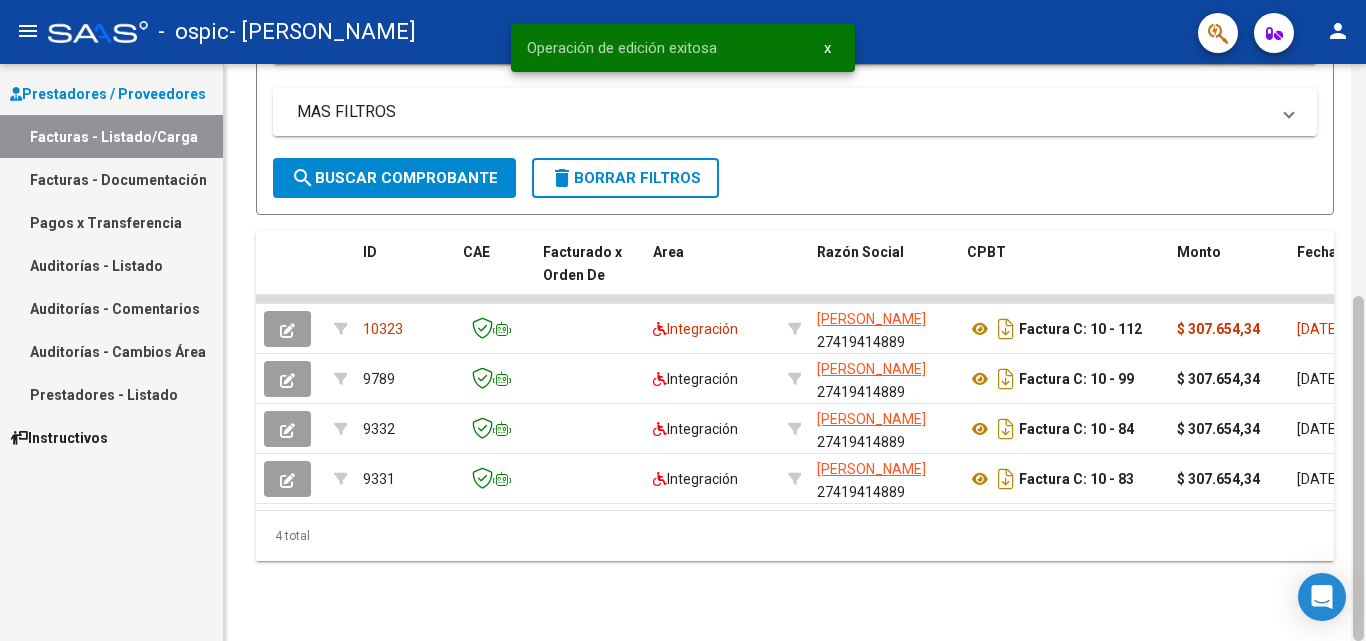 drag, startPoint x: 1365, startPoint y: 144, endPoint x: 1365, endPoint y: 296, distance: 152 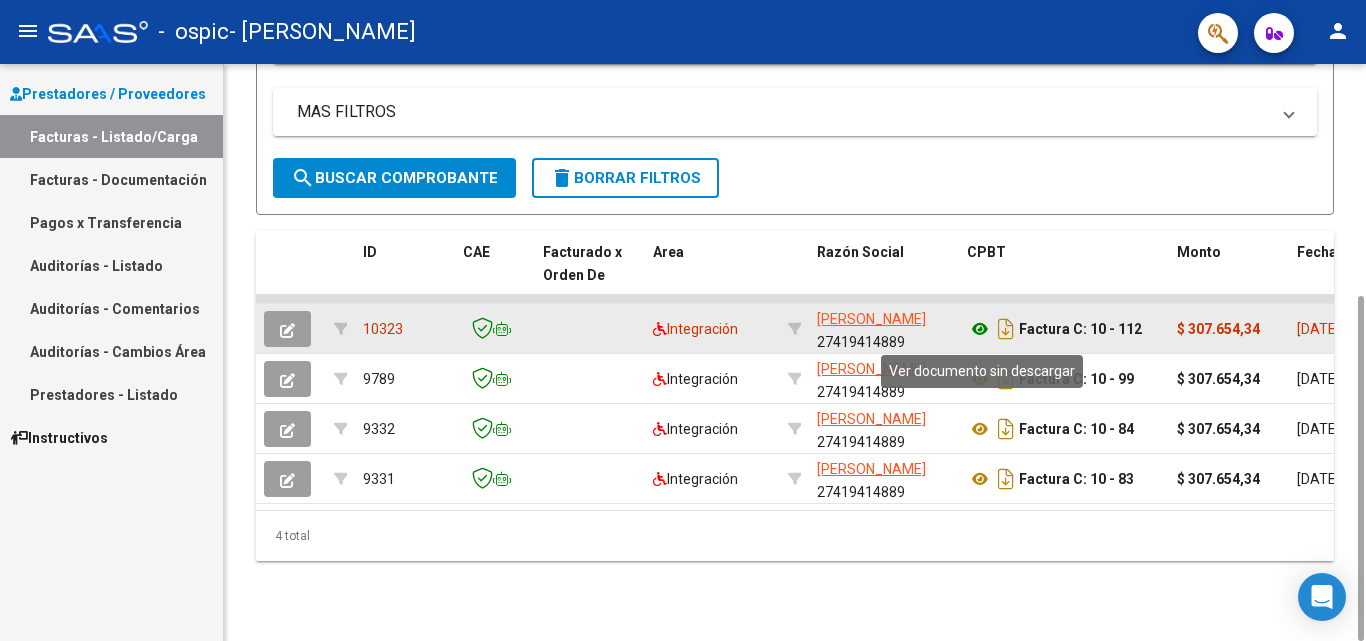 click 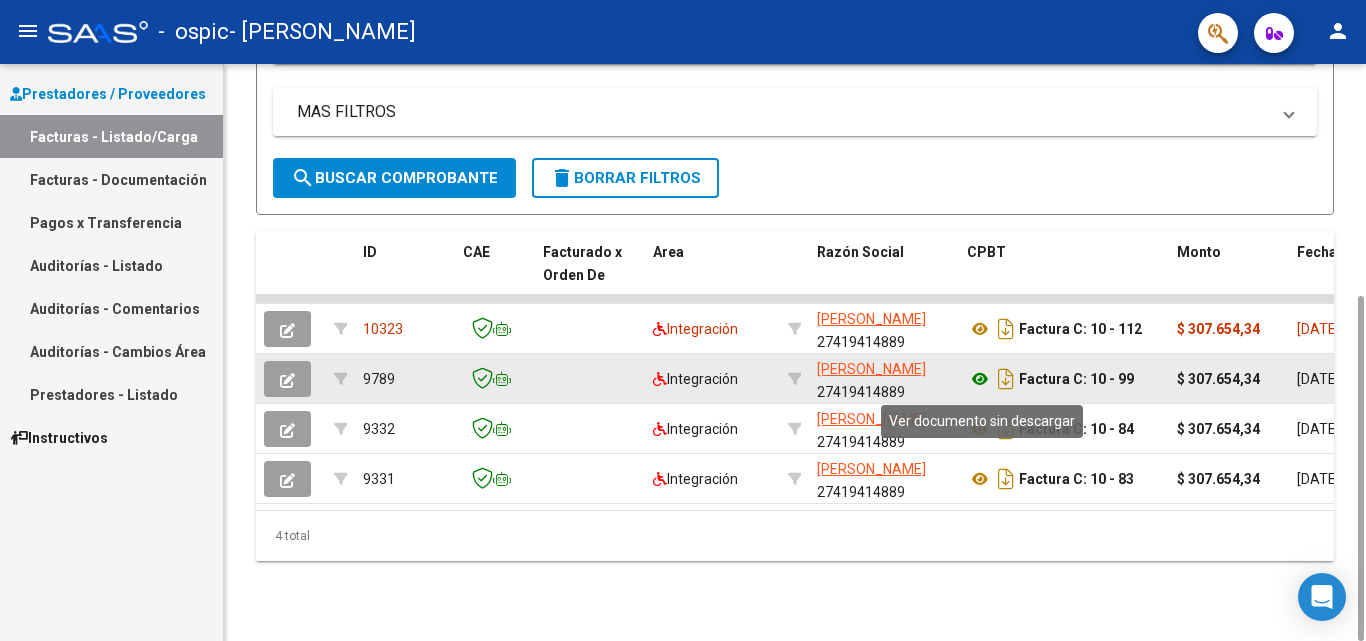 click 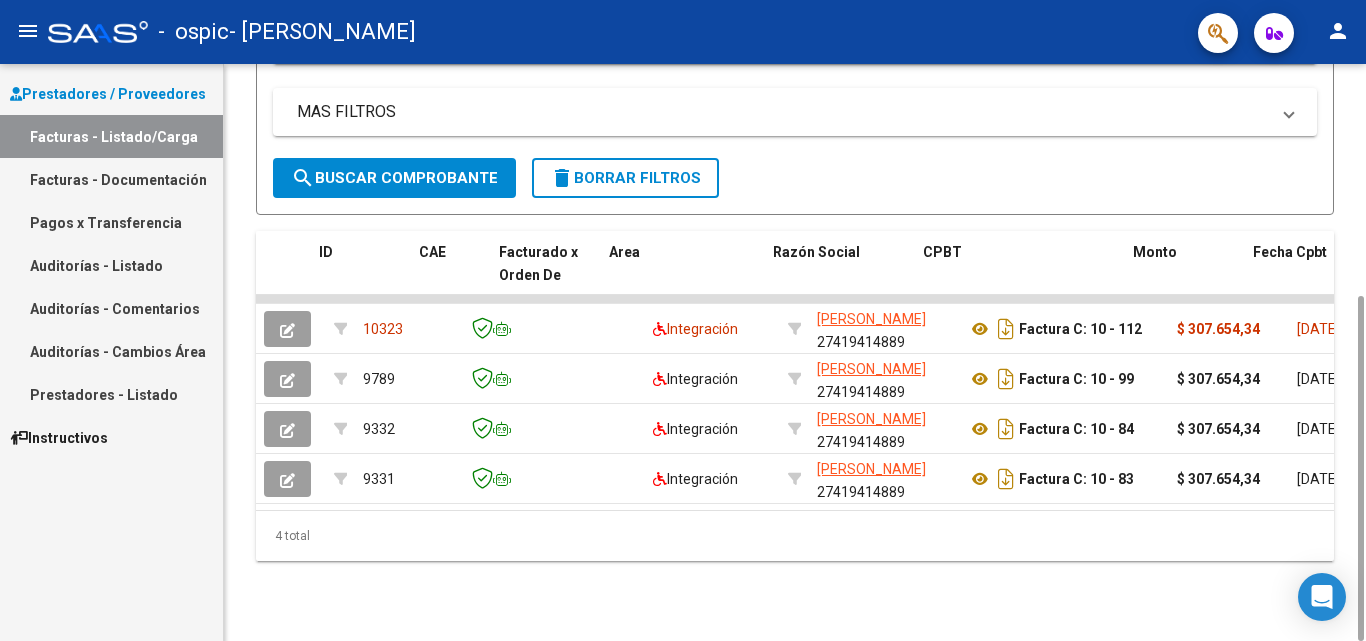 scroll, scrollTop: 0, scrollLeft: 44, axis: horizontal 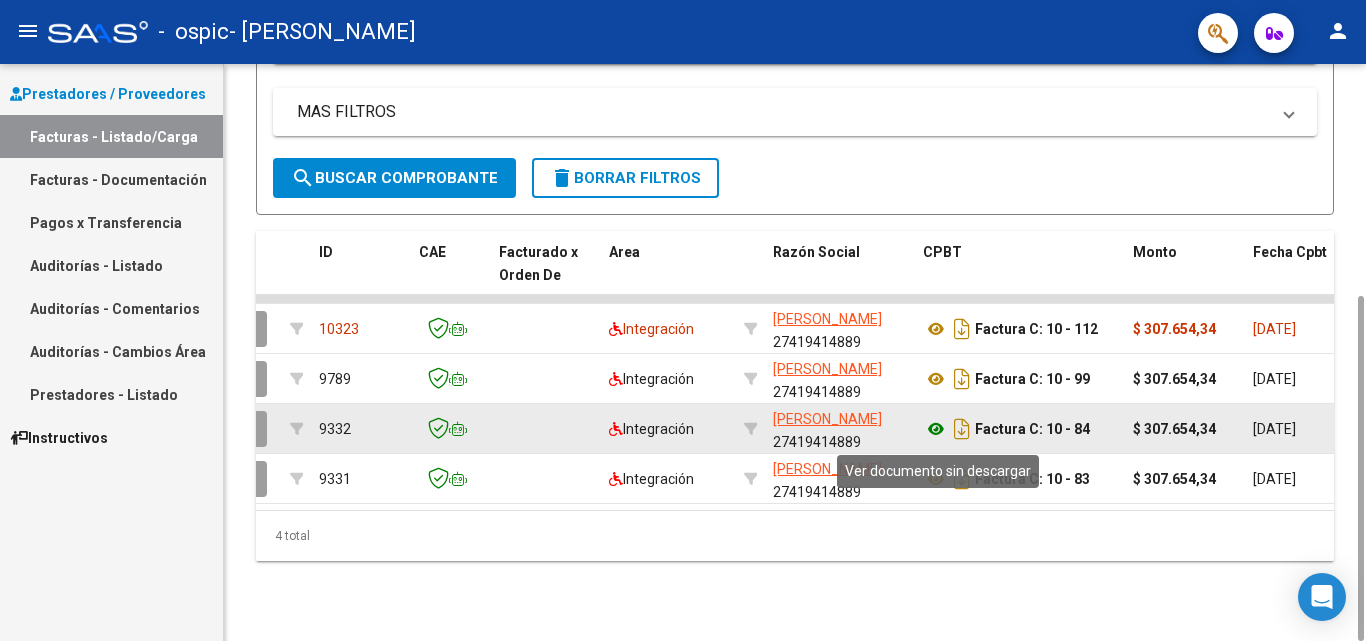 click 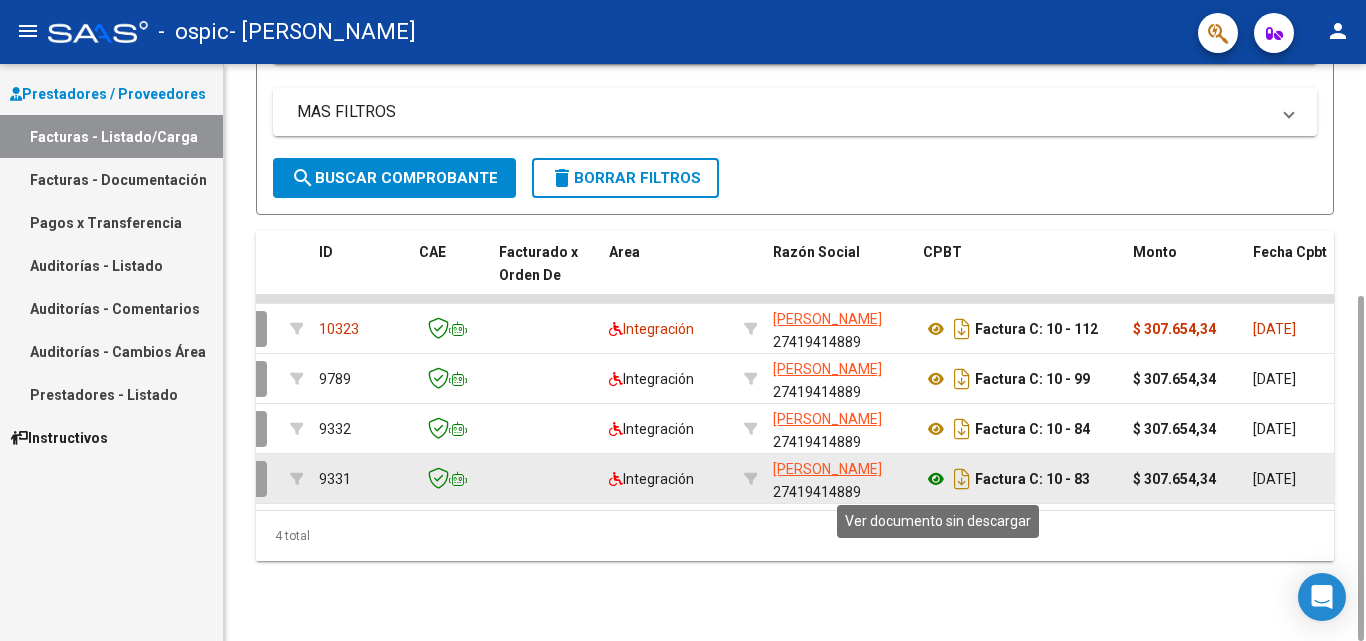 click 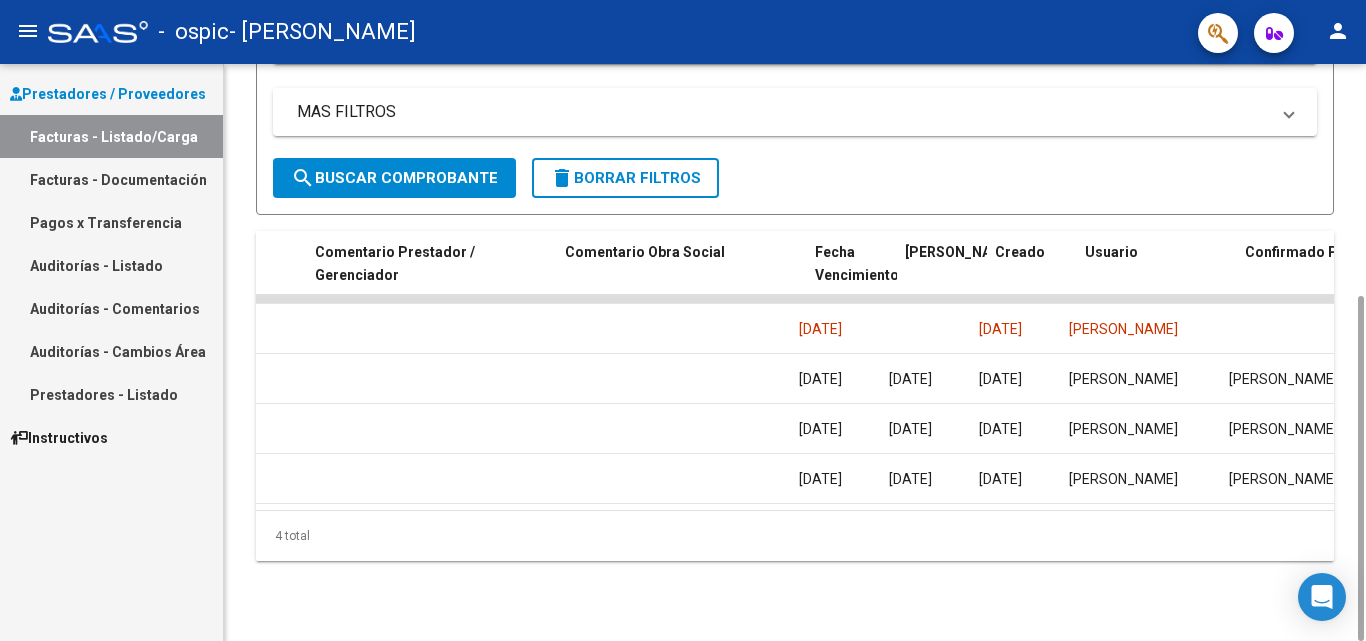 scroll, scrollTop: 0, scrollLeft: 2244, axis: horizontal 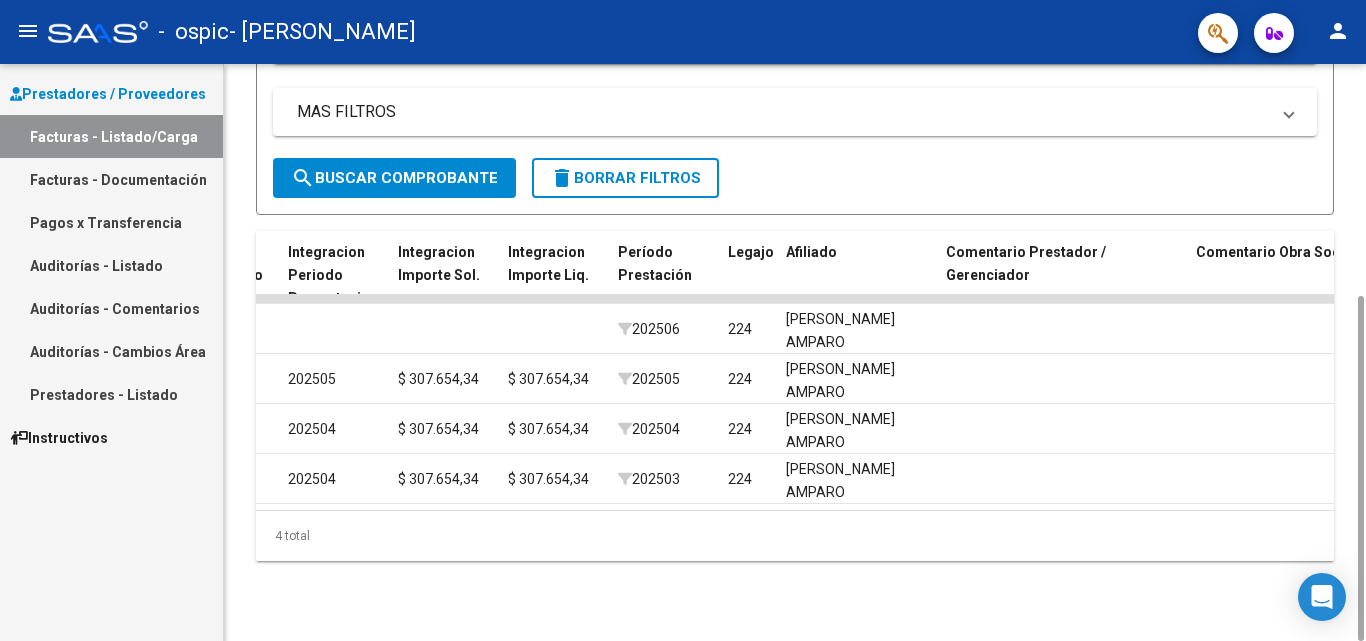 click on "4 total" 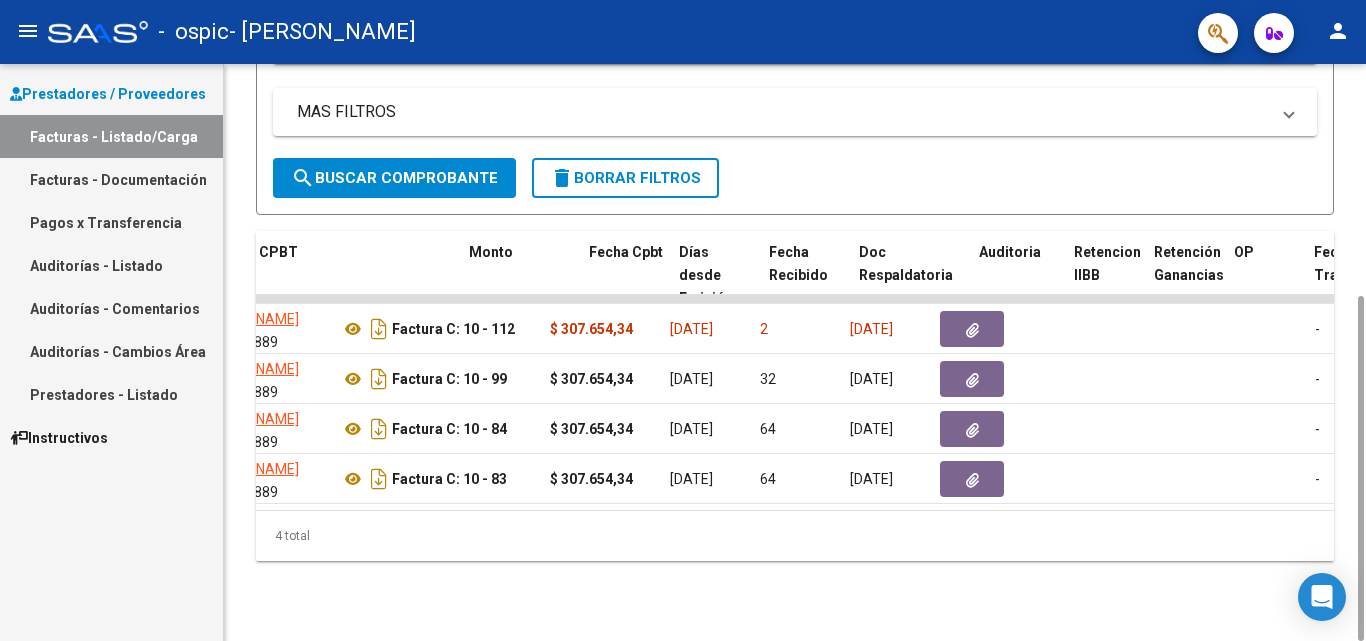 scroll, scrollTop: 0, scrollLeft: 708, axis: horizontal 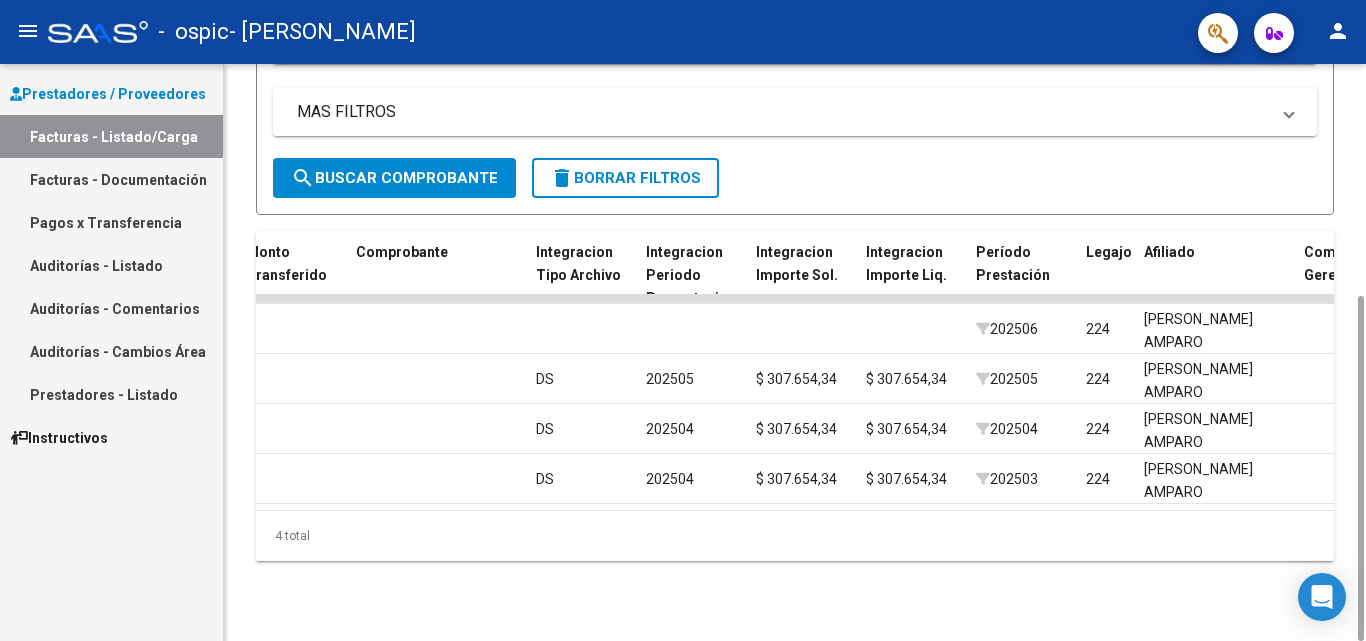 click on "10323  Integración [PERSON_NAME]    27419414889   Factura C: 10 - 112  $ 307.654,34 [DATE] 2 [DATE]  -      202506  224 [PERSON_NAME] 27581700550 [DATE] [DATE] [PERSON_NAME] [PERSON_NAME][EMAIL_ADDRESS][DOMAIN_NAME]
9789  Integración [PERSON_NAME]    27419414889   Factura C: 10 - 99  $ 307.654,34 [DATE] 32 [DATE]  -     DS 202505 $ 307.654,34 $ 307.654,34  202505  224 [PERSON_NAME][GEOGRAPHIC_DATA] 27581700550 [DATE] [DATE] [DATE] [PERSON_NAME] [PERSON_NAME]  [EMAIL_ADDRESS][DOMAIN_NAME]
9332  Integración [PERSON_NAME]    27419414889   Factura C: 10 - 84  $ 307.654,34 [DATE] 64 [DATE]  -     DS 202504 $ 307.654,34 $ 307.654,34  202504  224 [PERSON_NAME][GEOGRAPHIC_DATA] 27581700550 [DATE] [DATE] [DATE] [PERSON_NAME] [PERSON_NAME]  [EMAIL_ADDRESS][DOMAIN_NAME]
9331  Integración [PERSON_NAME]    27419414889   Factura C: 10 - 83  $ 307.654,34 [DATE] 64 [DATE]  -     DS 202504 $ 307.654,34 224" 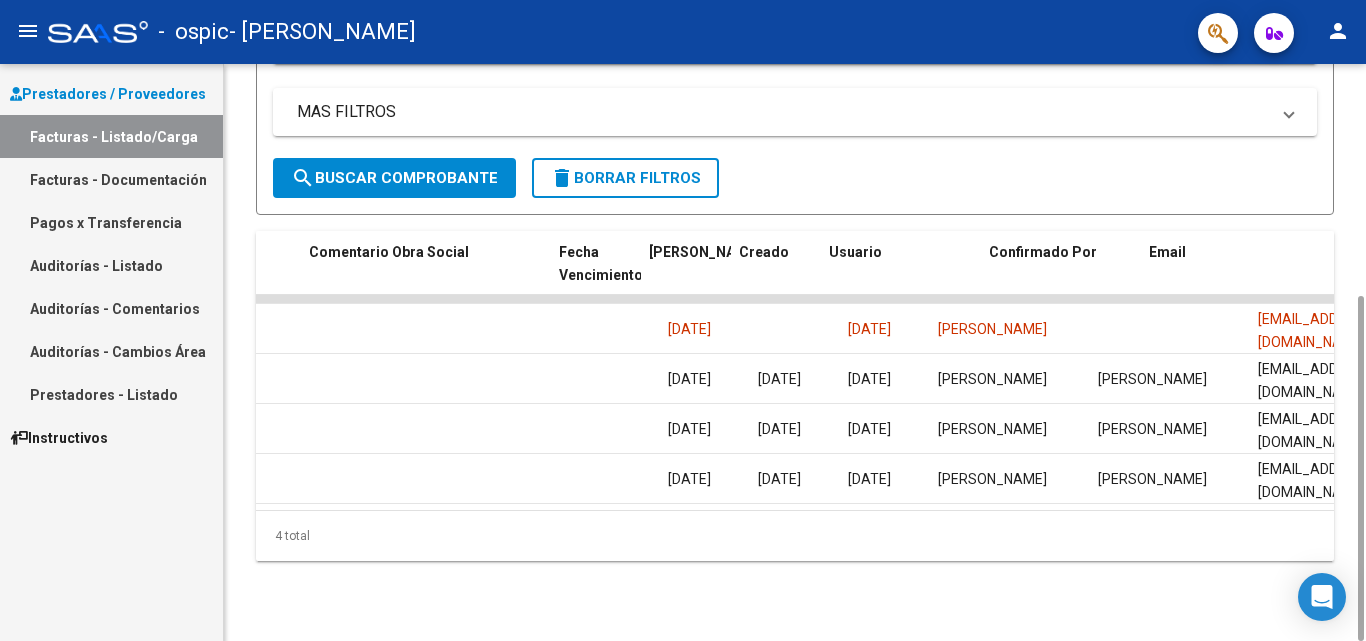 scroll, scrollTop: 0, scrollLeft: 3138, axis: horizontal 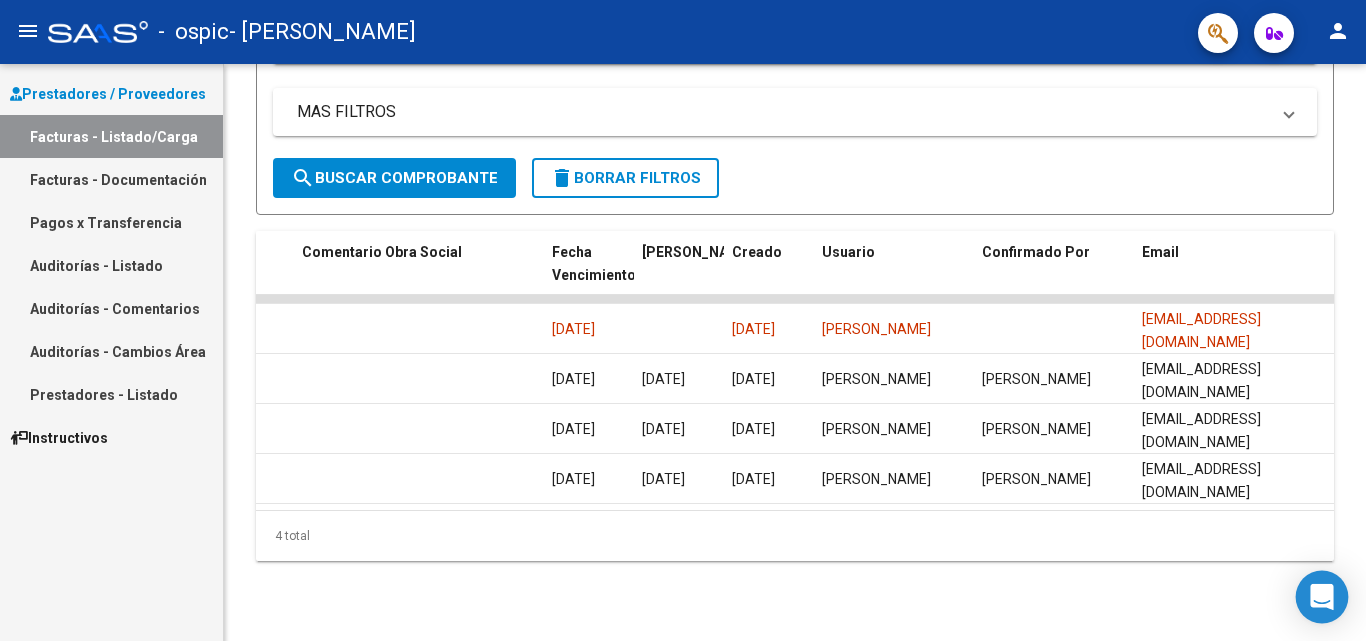 click 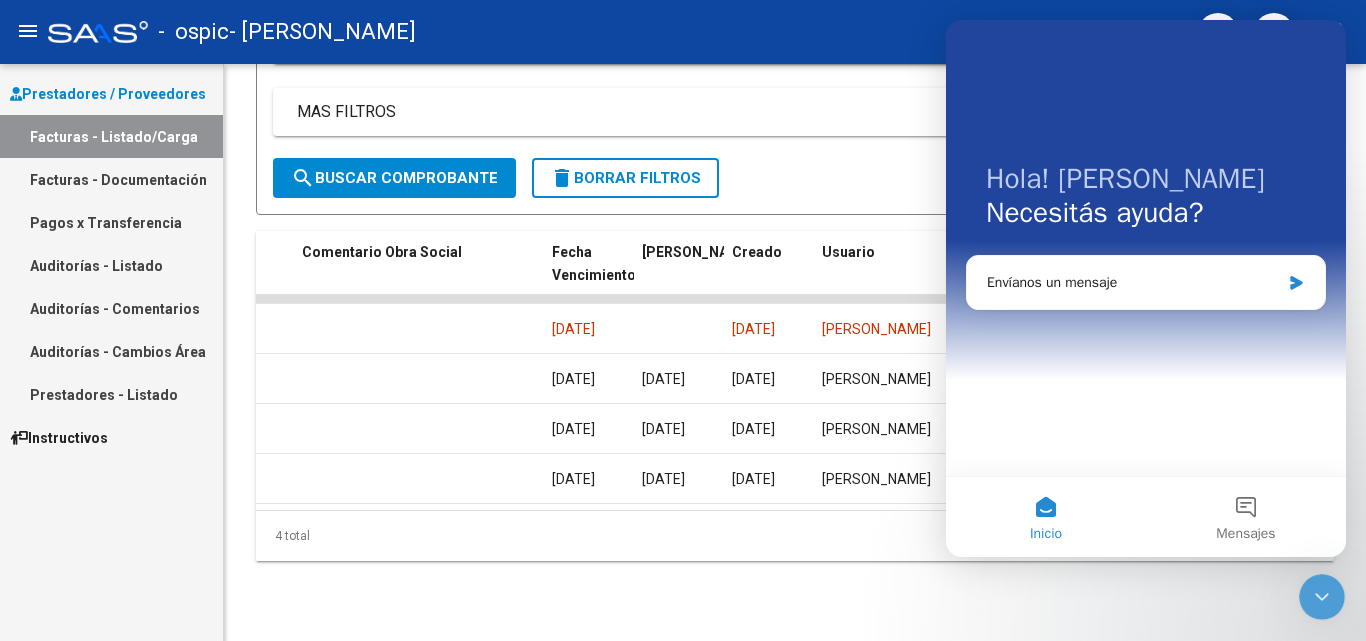 scroll, scrollTop: 0, scrollLeft: 0, axis: both 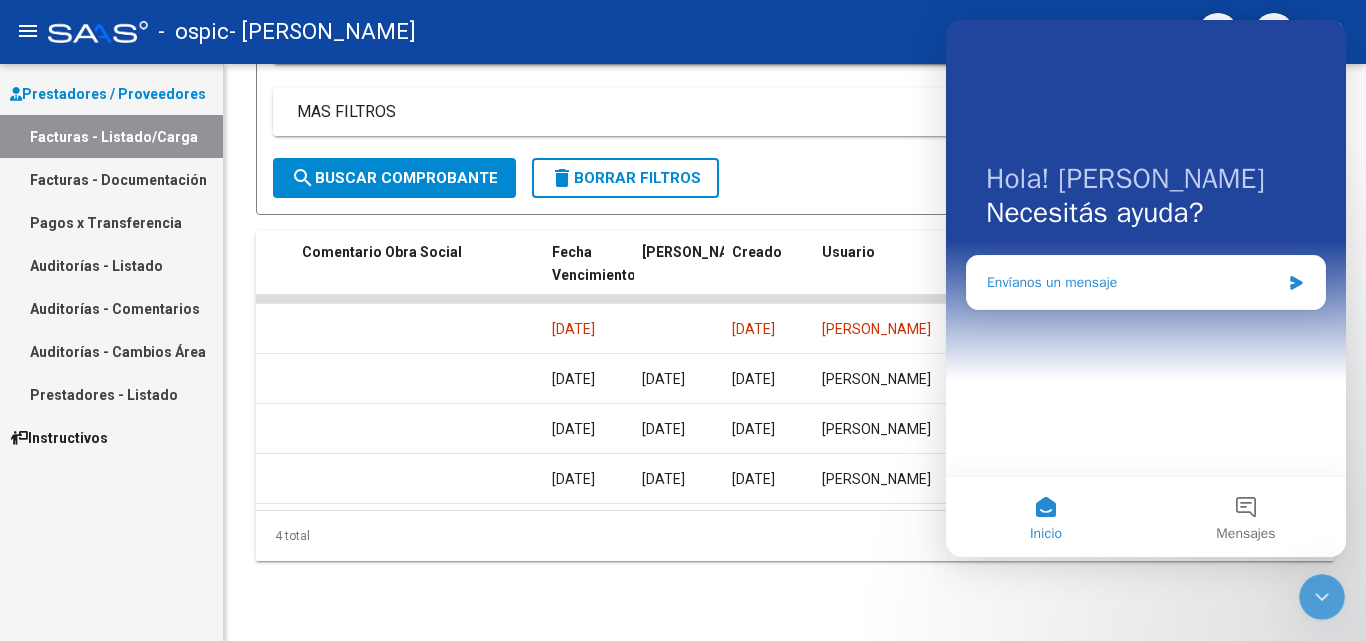 click on "Envíanos un mensaje" at bounding box center [1146, 282] 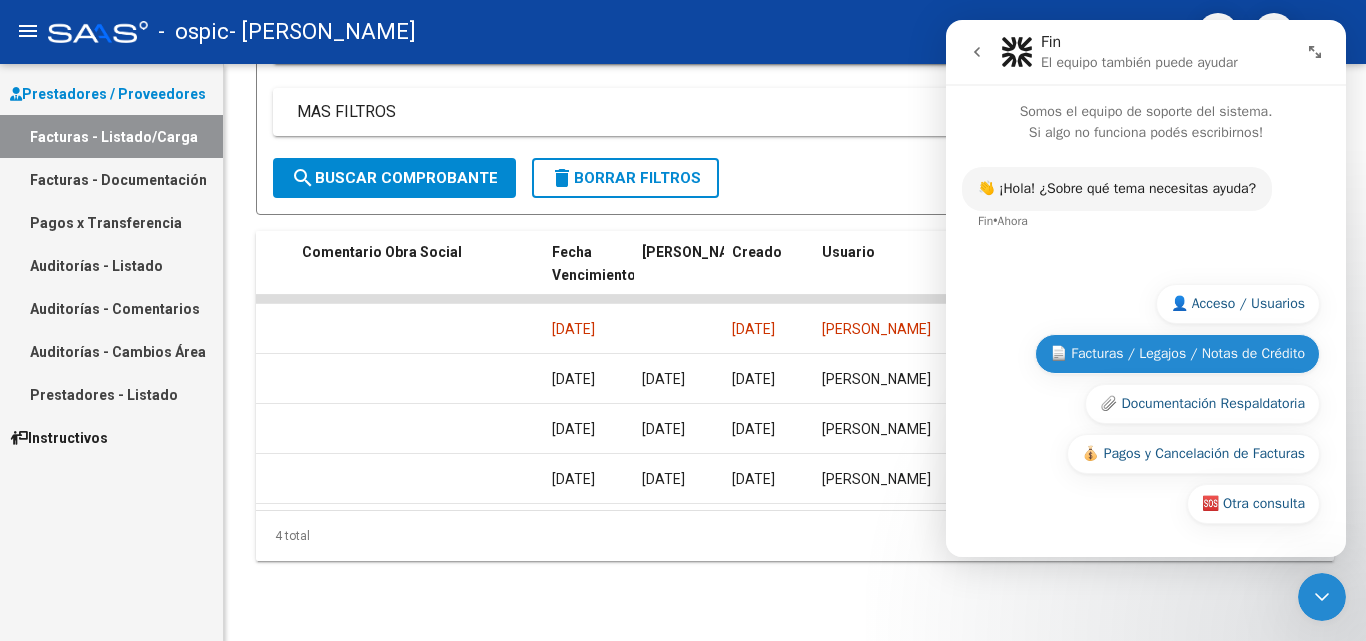 click on "📄 Facturas / Legajos / Notas de Crédito" at bounding box center (1177, 354) 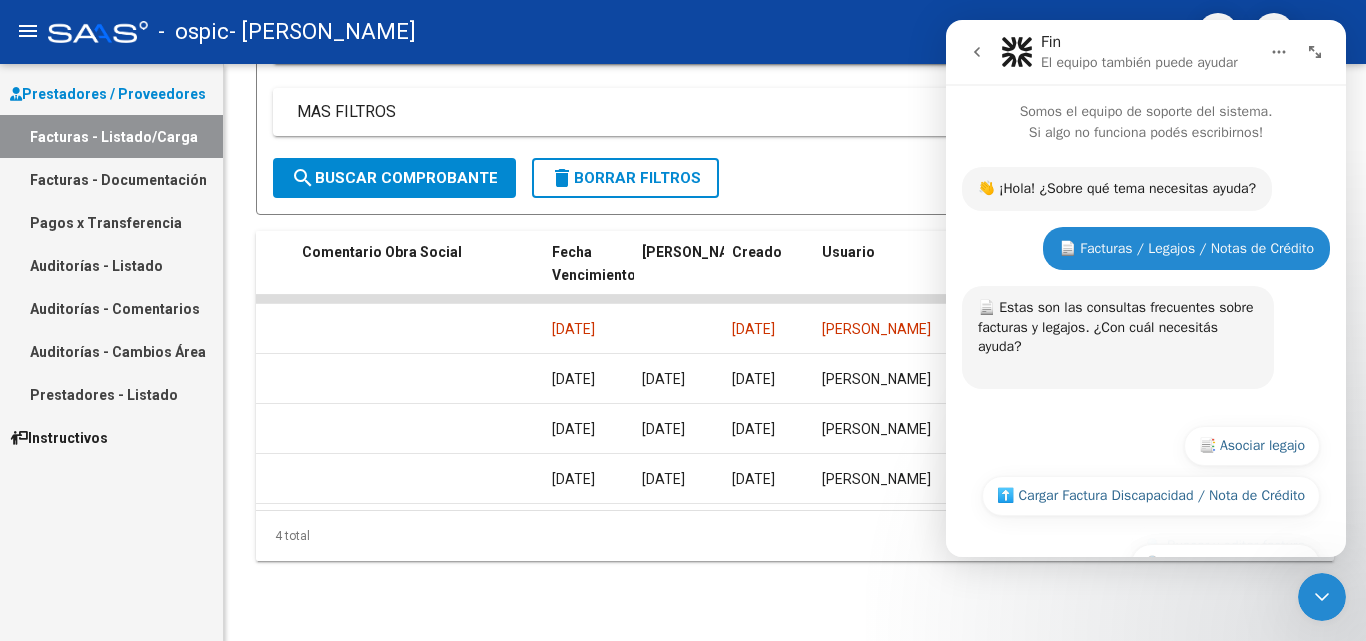 scroll, scrollTop: 360, scrollLeft: 0, axis: vertical 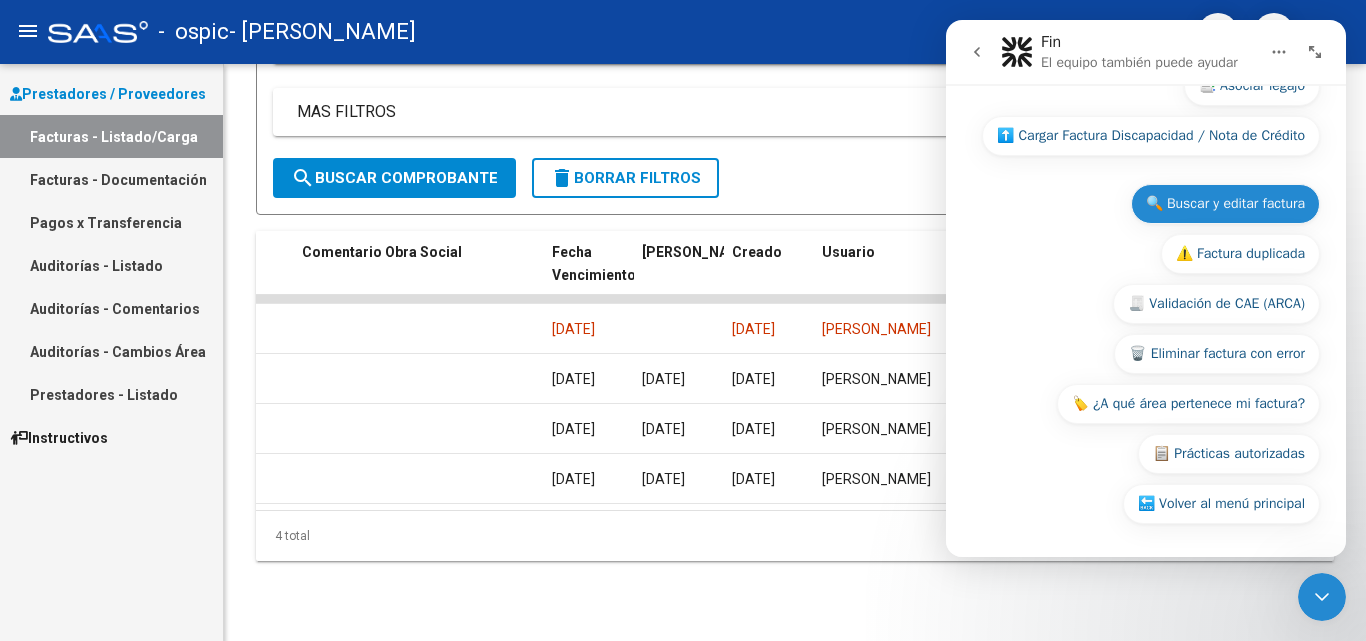 click on "🔍 Buscar y editar factura" at bounding box center [1225, 204] 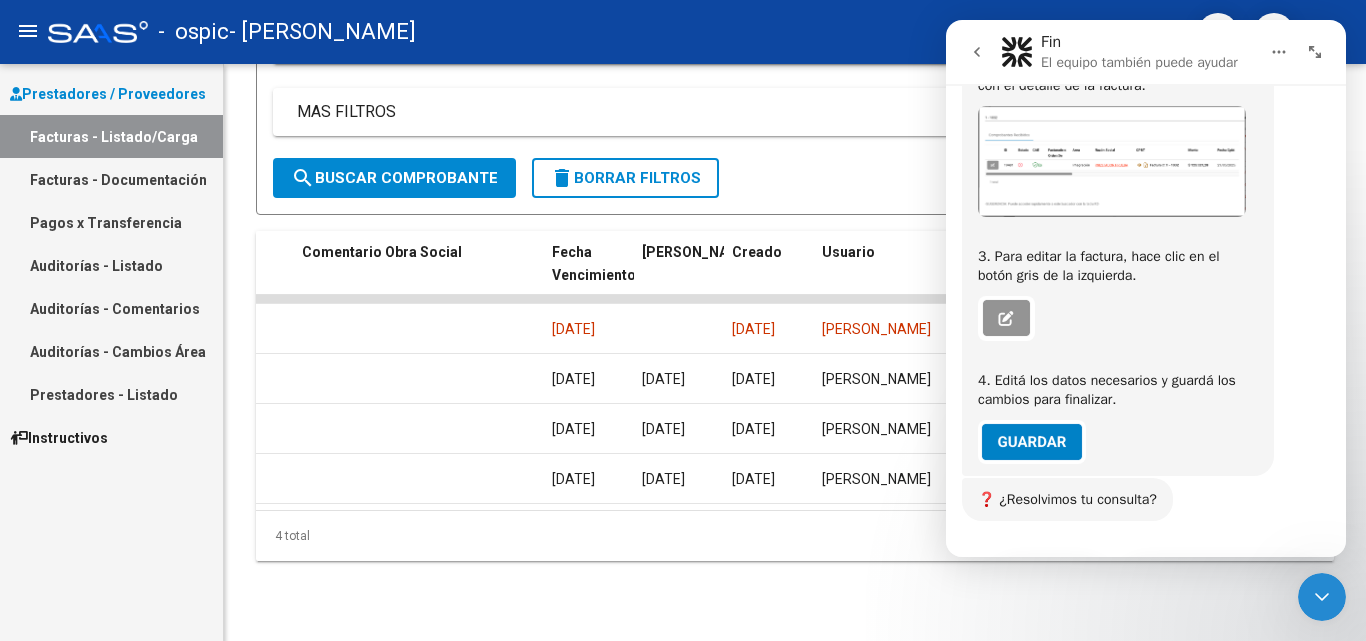 scroll, scrollTop: 871, scrollLeft: 0, axis: vertical 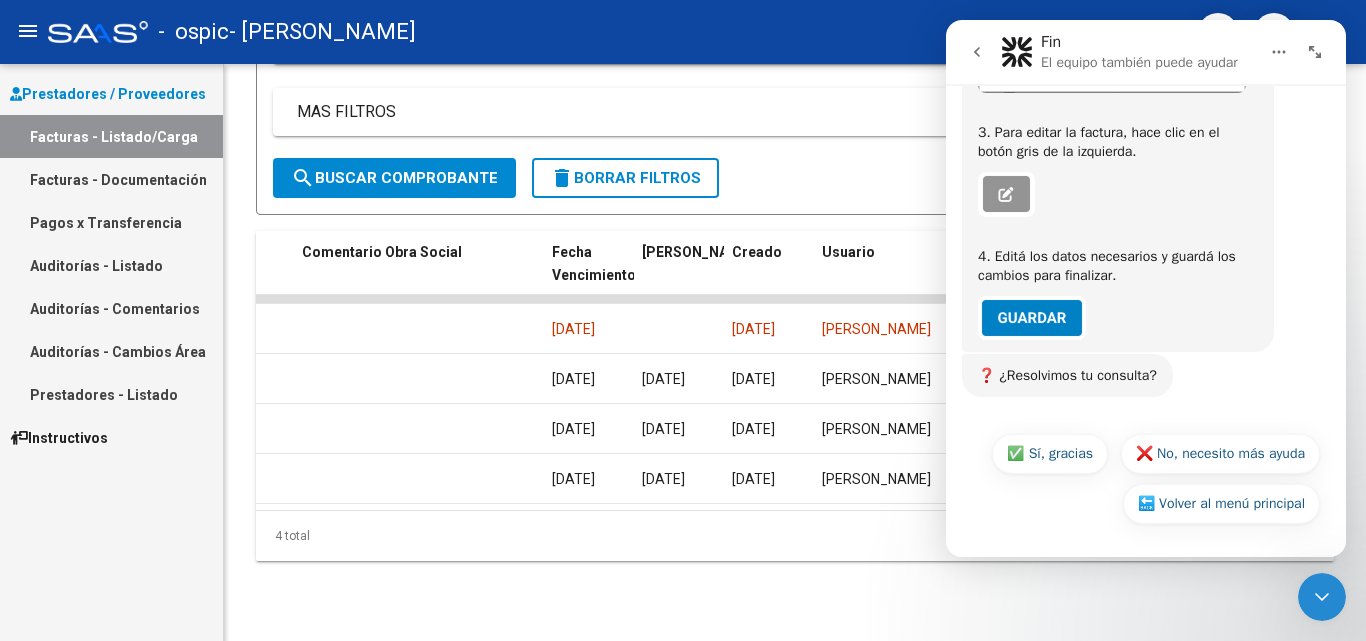 click 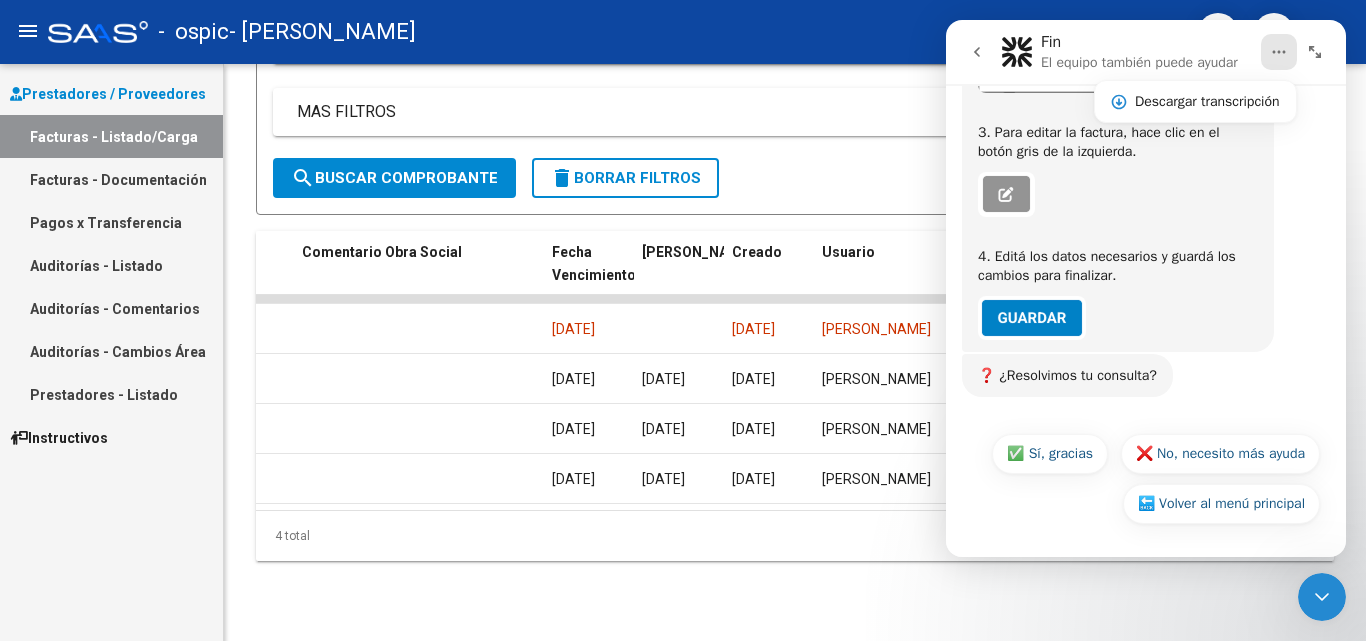 click at bounding box center [977, 52] 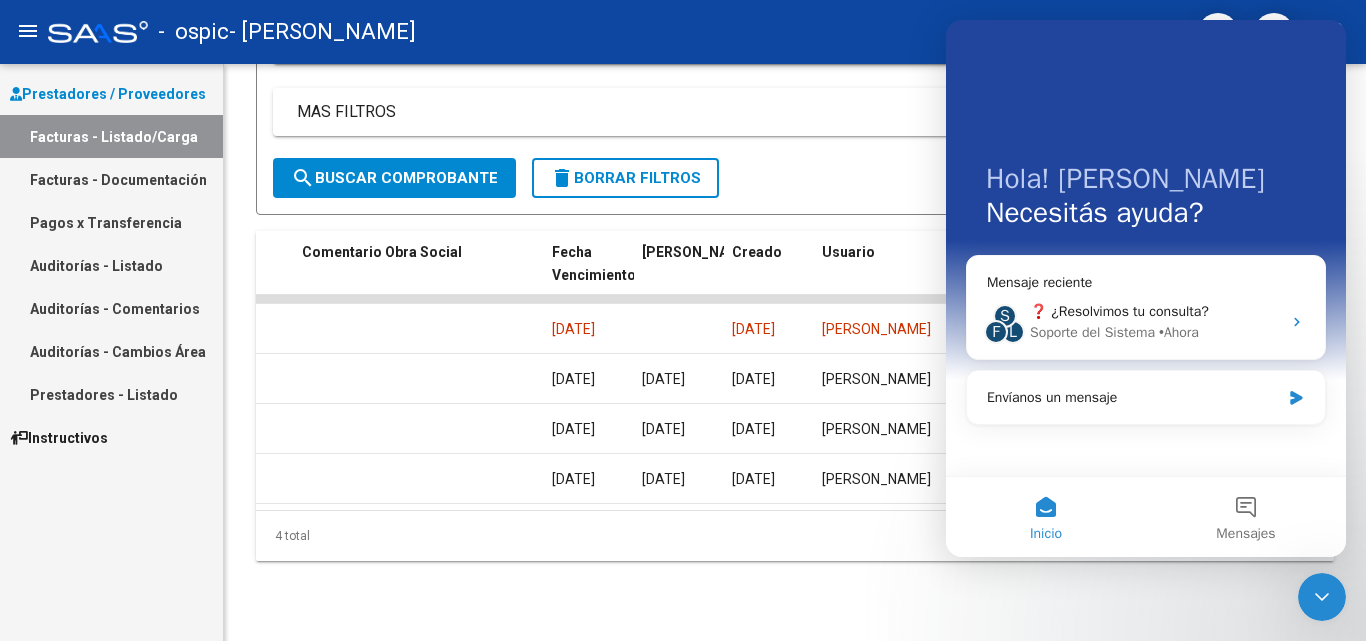 scroll, scrollTop: 0, scrollLeft: 0, axis: both 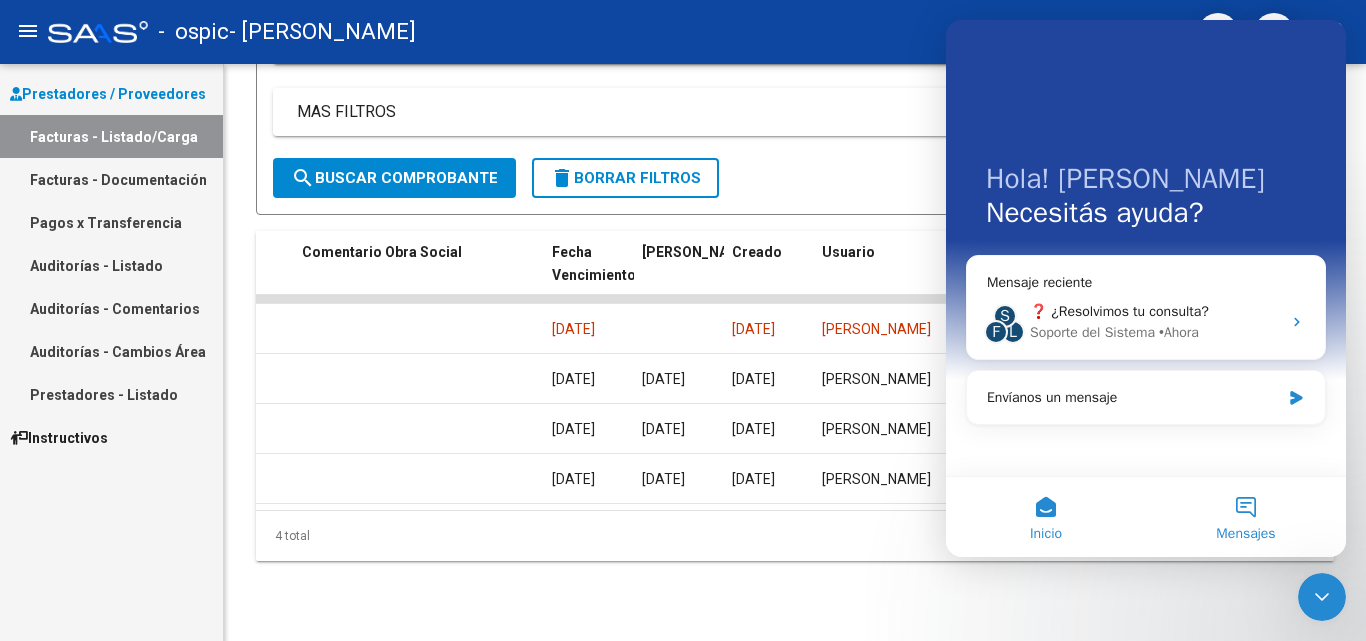 click on "Mensajes" at bounding box center (1246, 517) 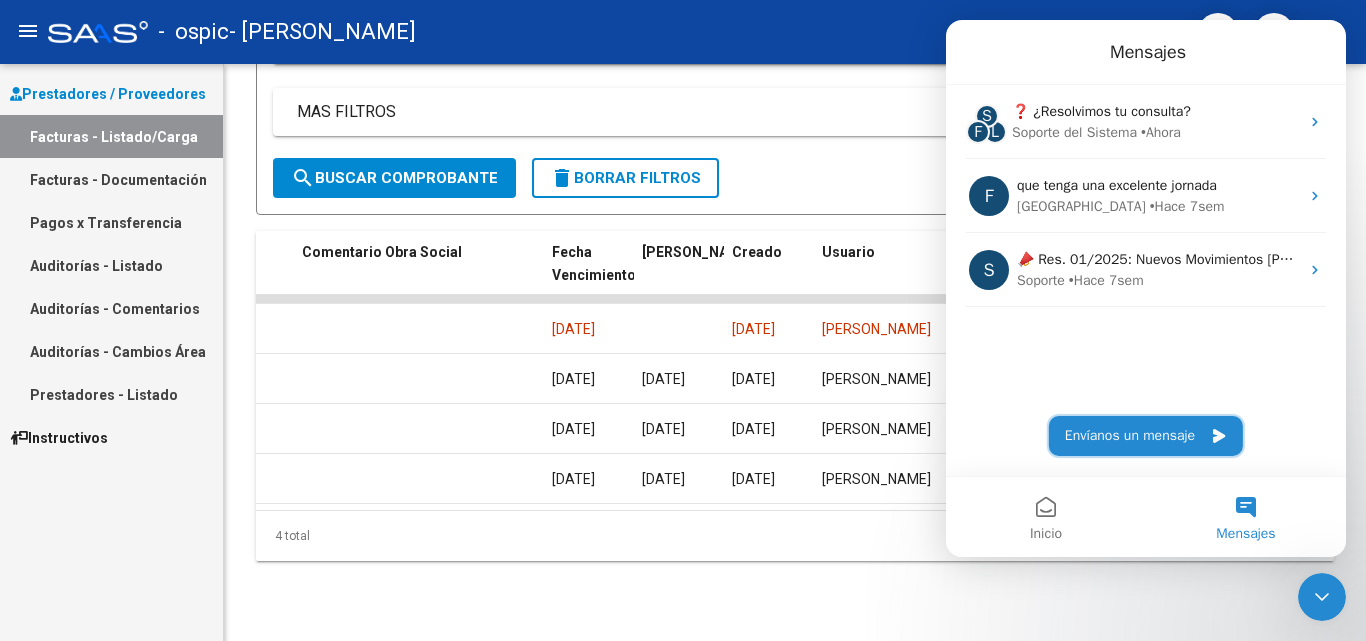 click on "Envíanos un mensaje" at bounding box center (1146, 436) 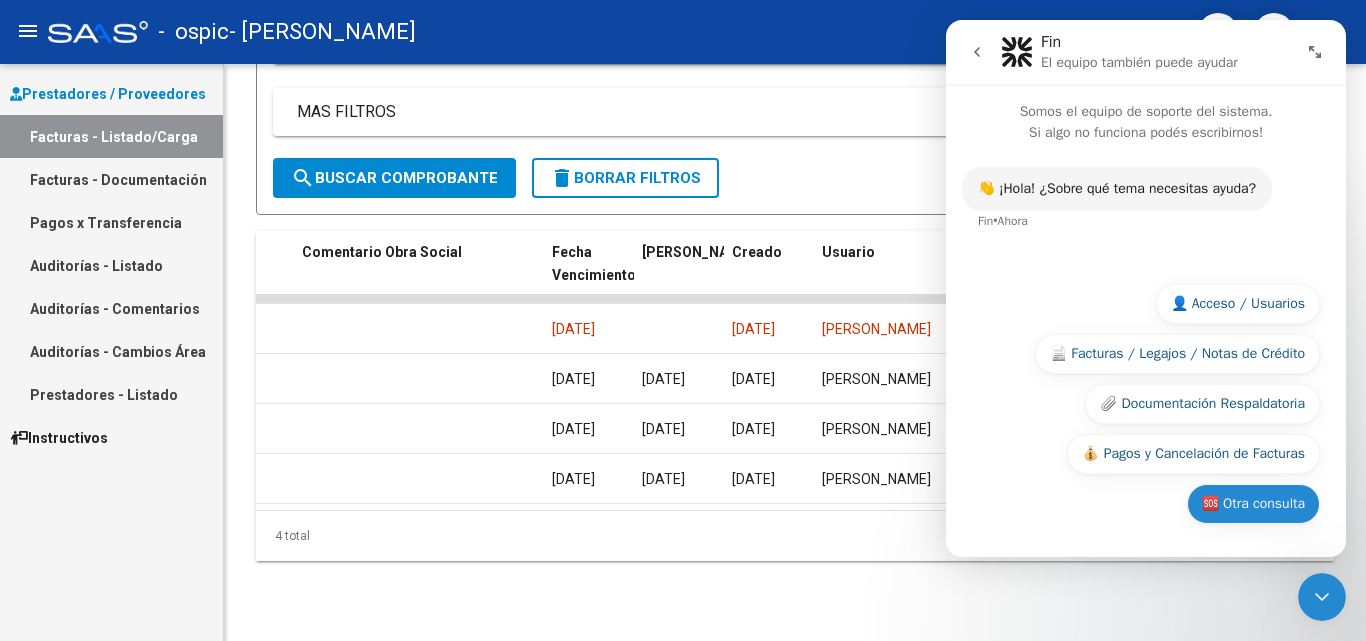 click on "🆘 Otra consulta" at bounding box center [1253, 504] 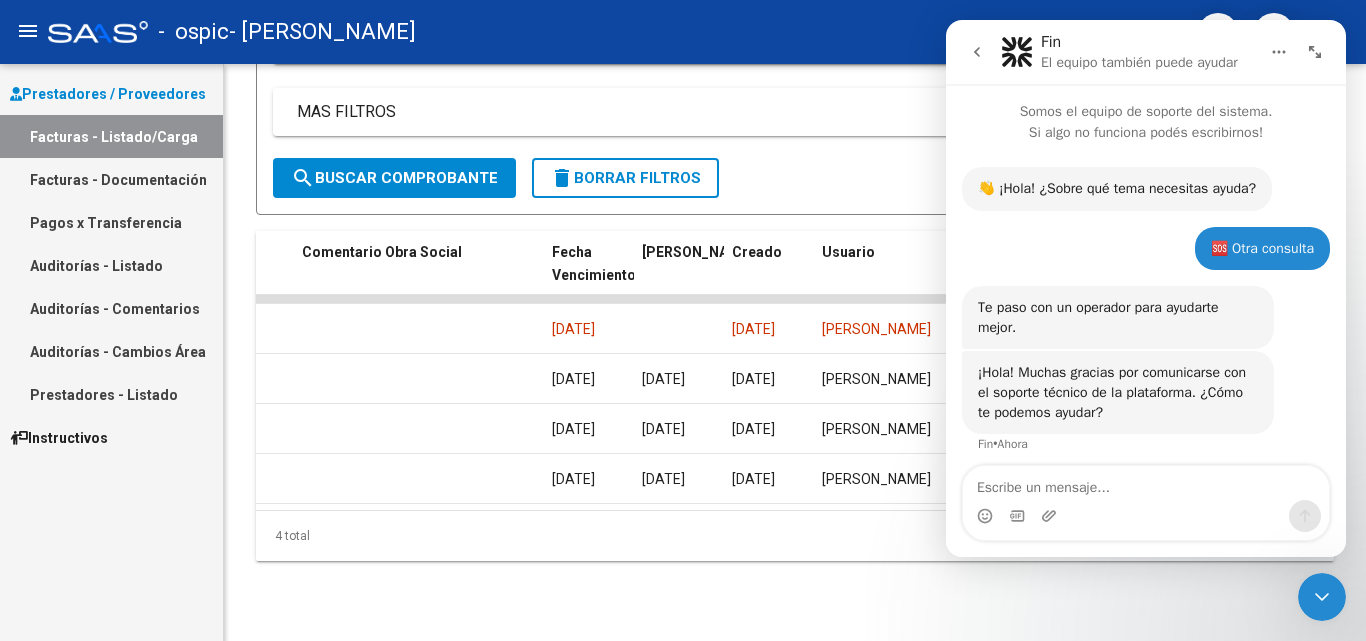 scroll, scrollTop: 10, scrollLeft: 0, axis: vertical 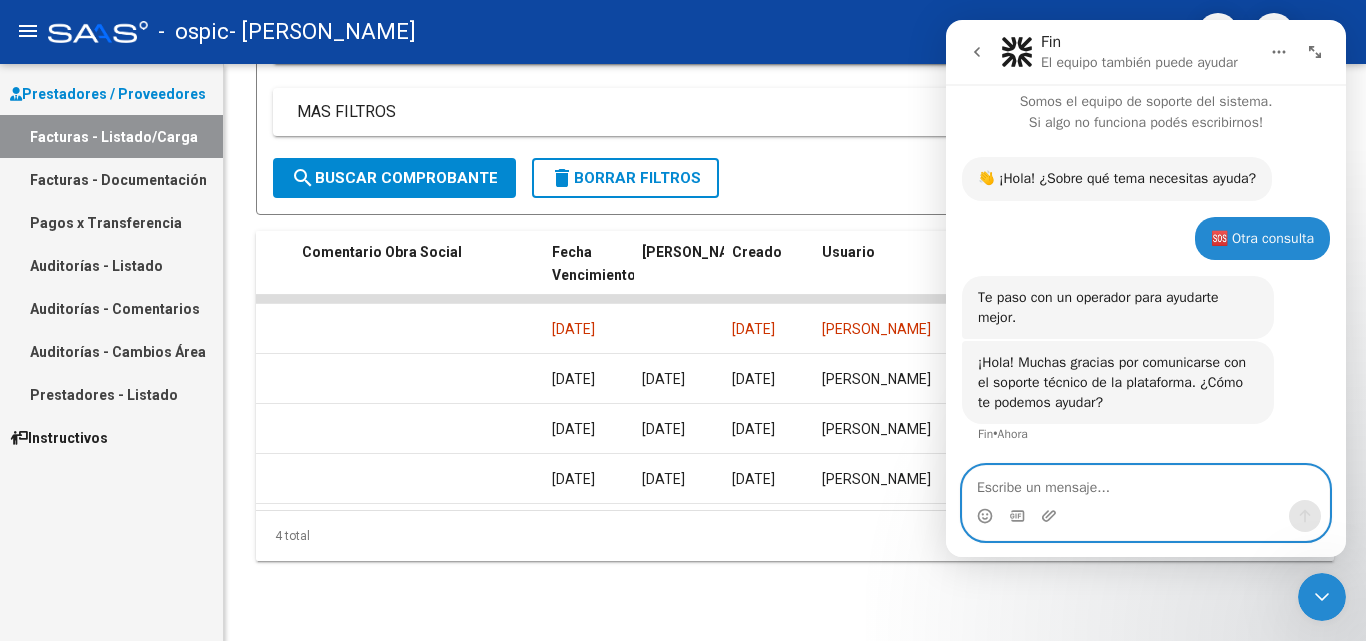 type 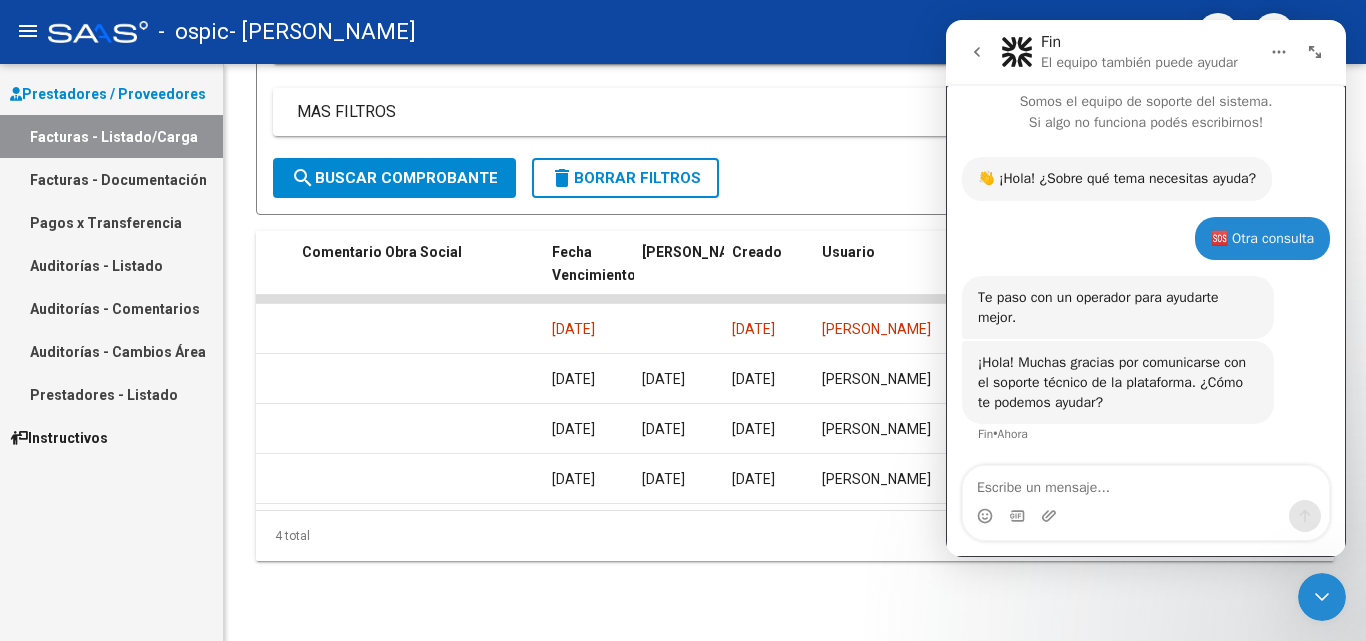 drag, startPoint x: 1068, startPoint y: 500, endPoint x: 1073, endPoint y: 484, distance: 16.763054 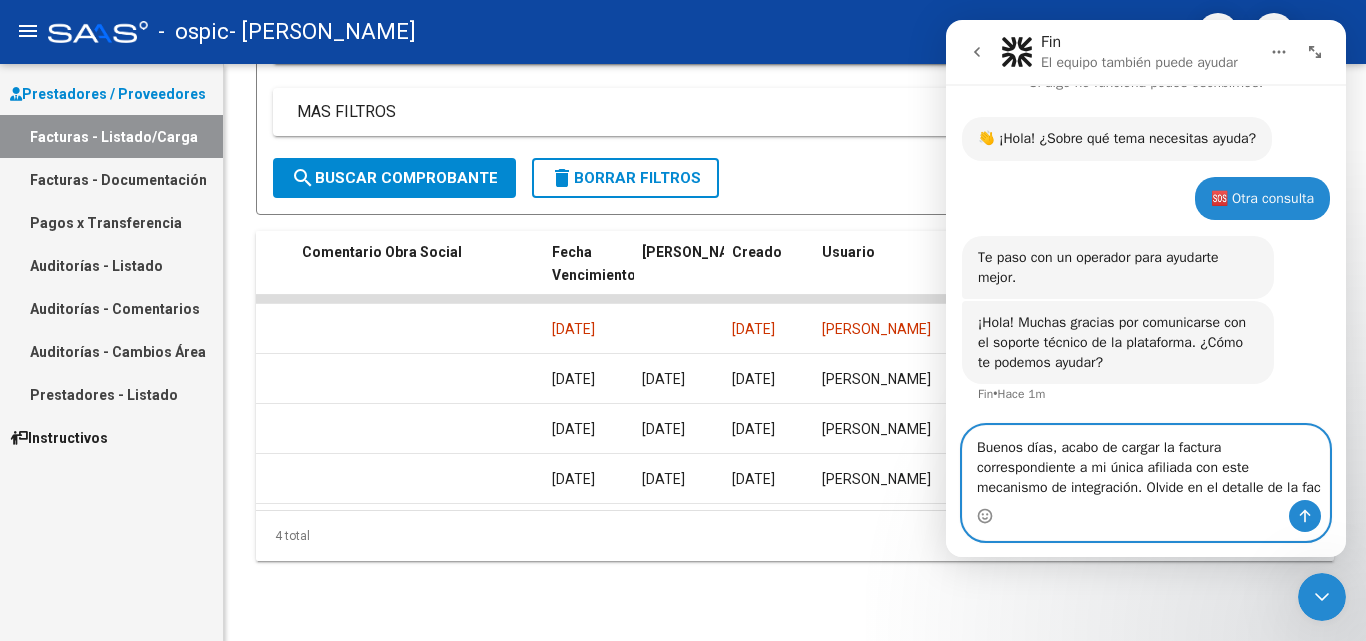 scroll, scrollTop: 70, scrollLeft: 0, axis: vertical 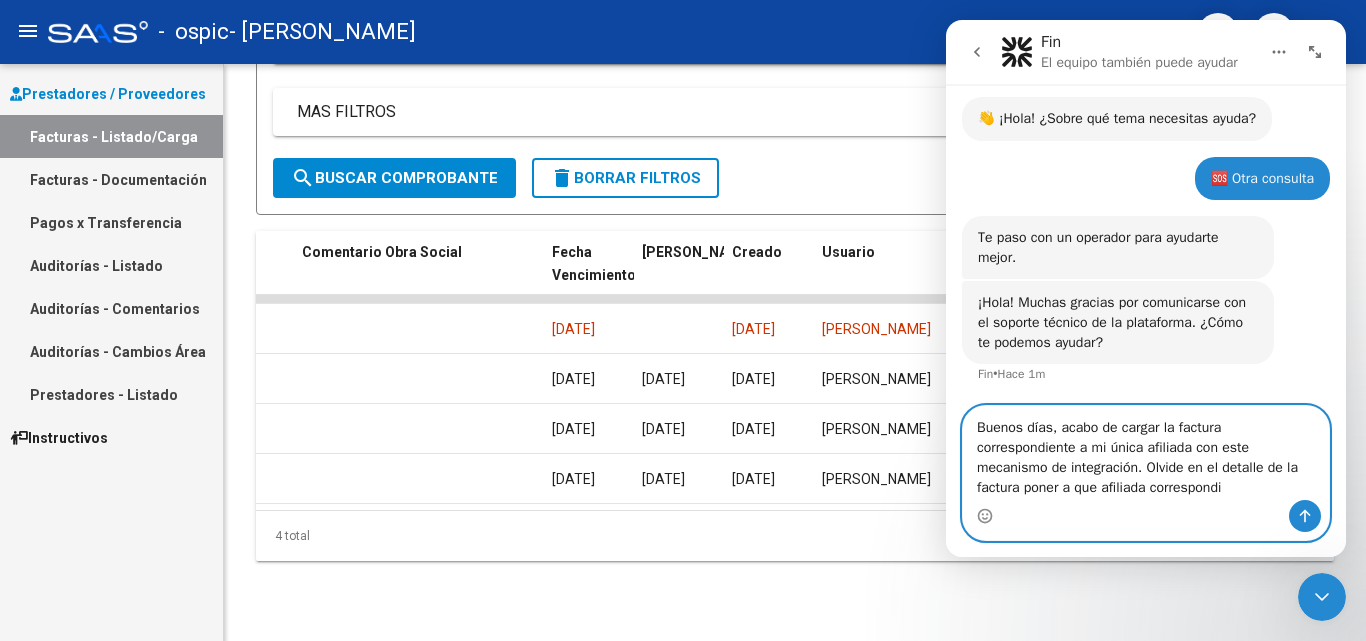 type on "Buenos días, acabo de cargar la factura correspondiente a mi única afiliada con este mecanismo de integración. Olvide en el detalle de la factura poner a que afiliada correspondia" 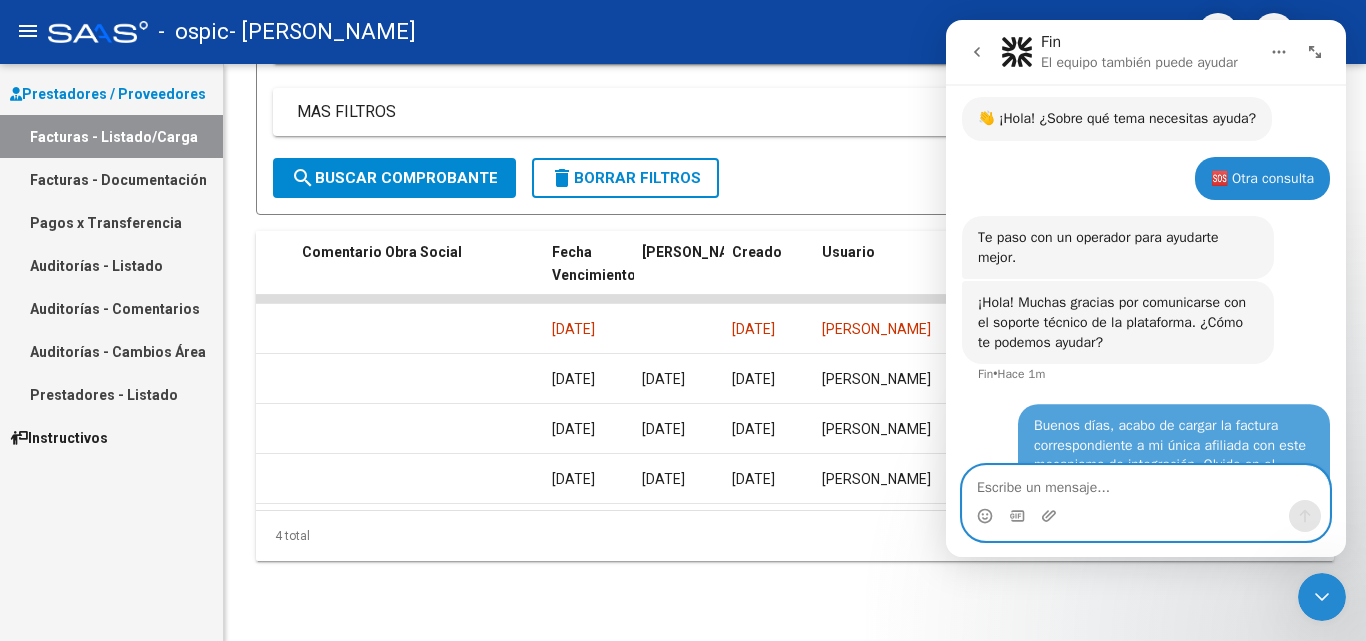 scroll, scrollTop: 148, scrollLeft: 0, axis: vertical 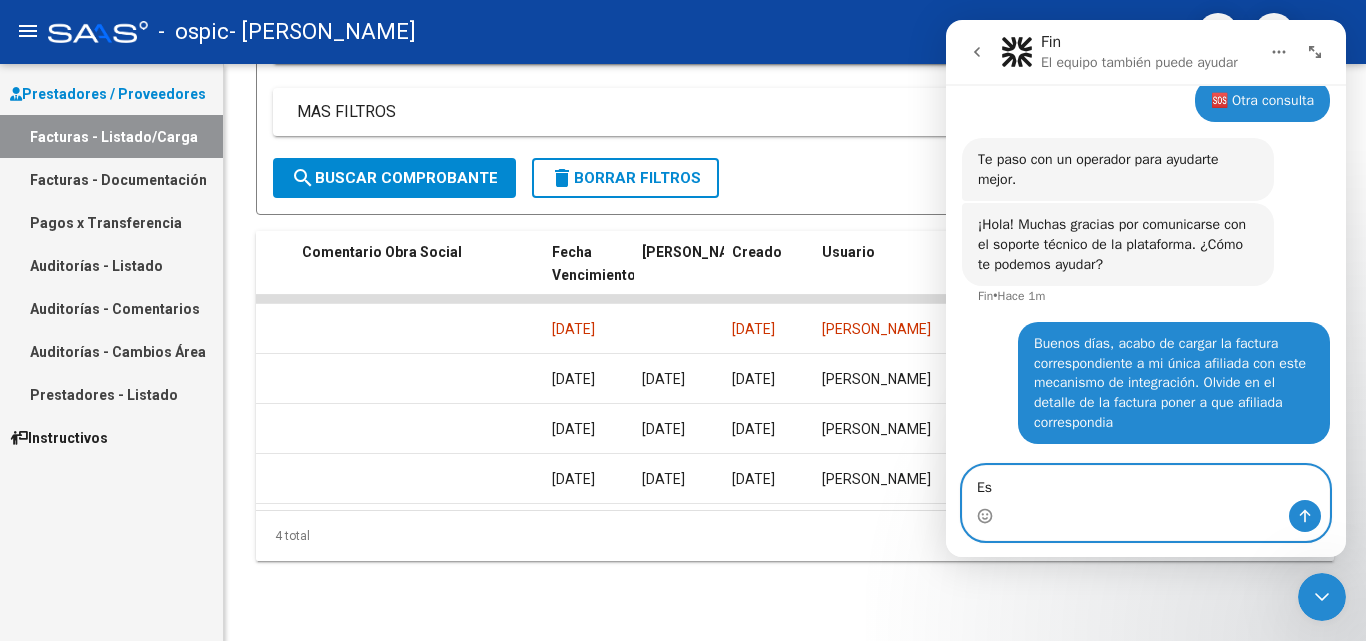 type on "E" 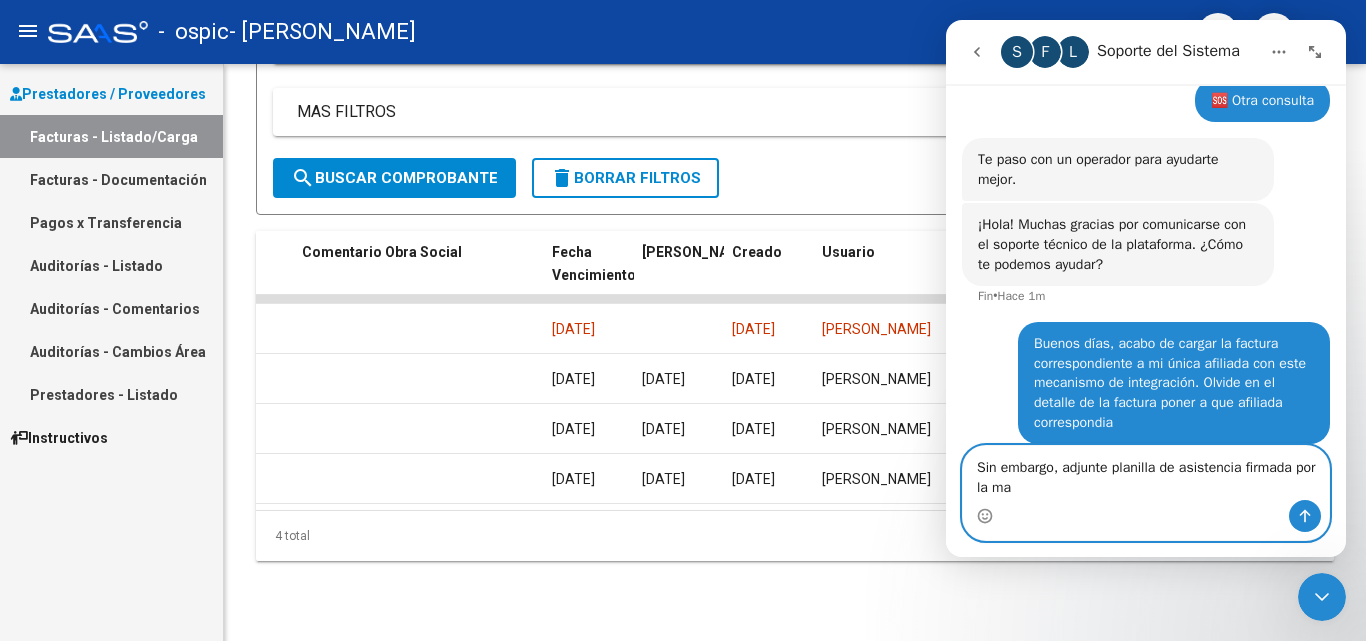 scroll, scrollTop: 168, scrollLeft: 0, axis: vertical 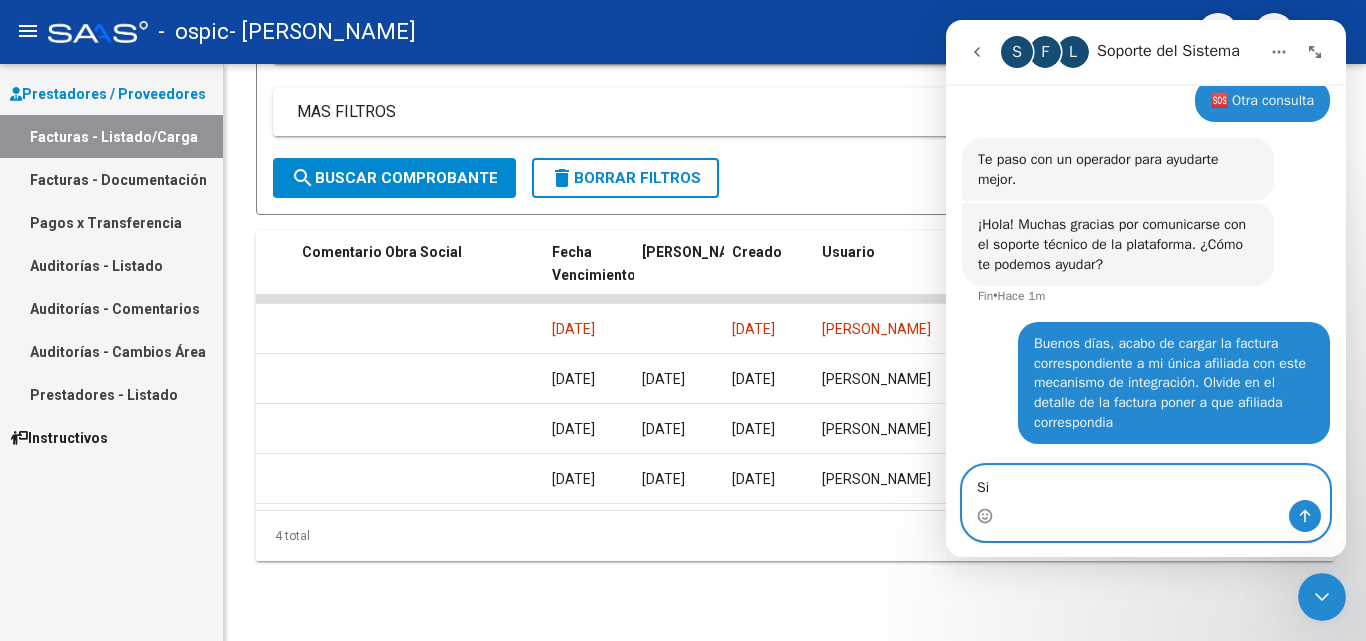 type on "S" 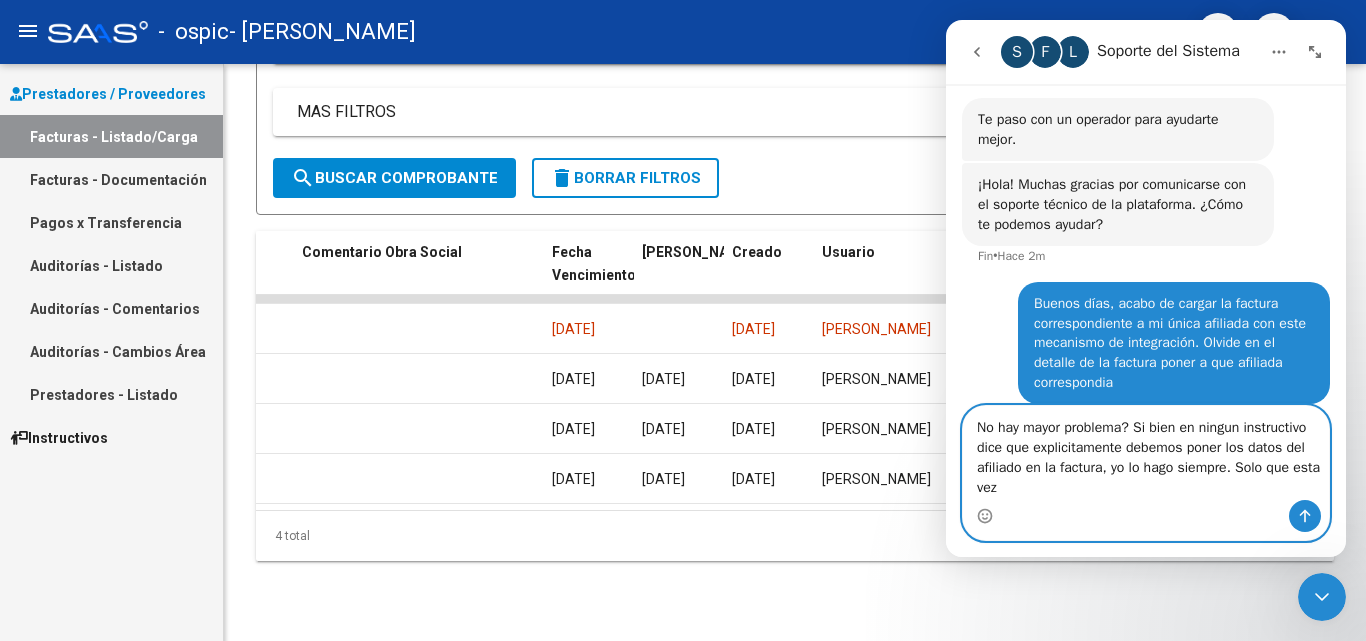 scroll, scrollTop: 208, scrollLeft: 0, axis: vertical 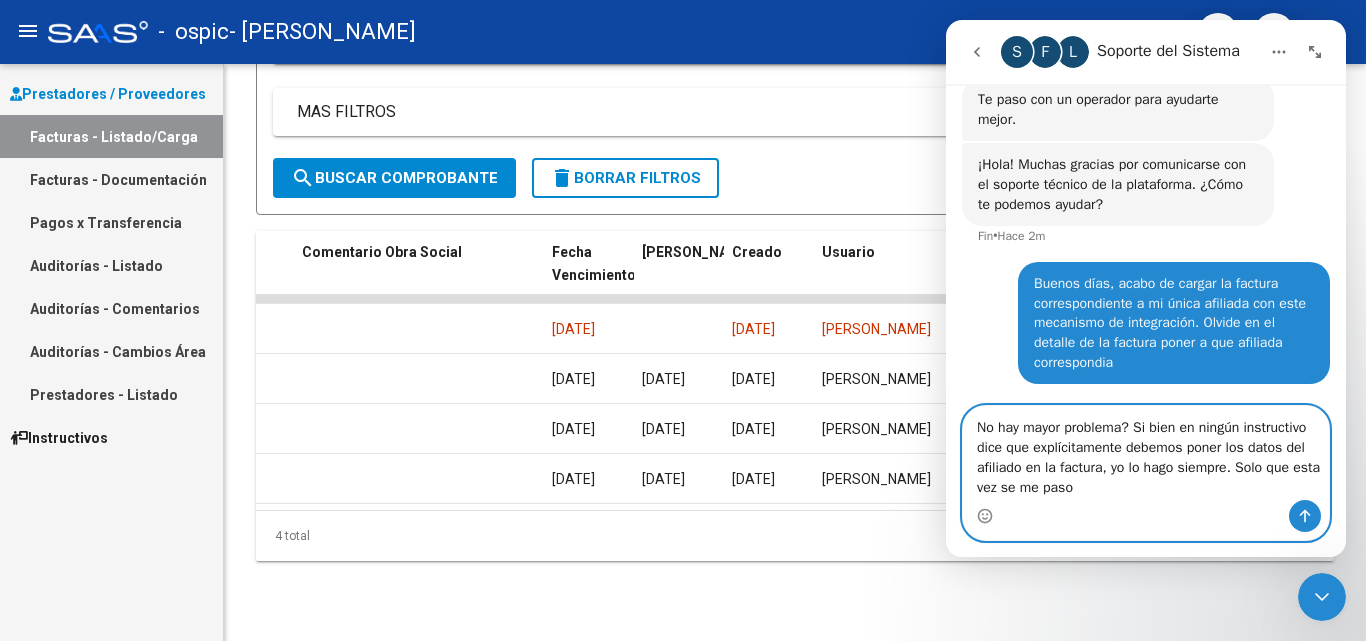 type on "No hay mayor problema? Si bien en ningún instructivo dice que explícitamente debemos poner los datos del afiliado en la factura, yo lo hago siempre. Solo que esta vez se me paso" 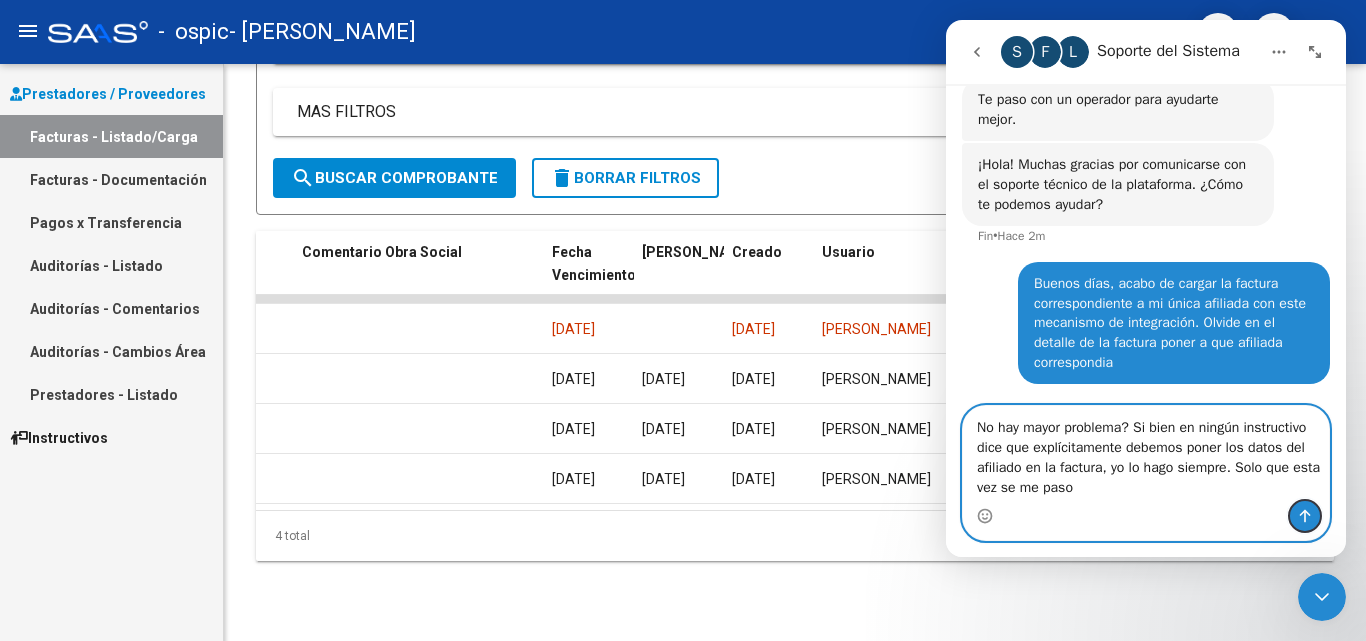 click 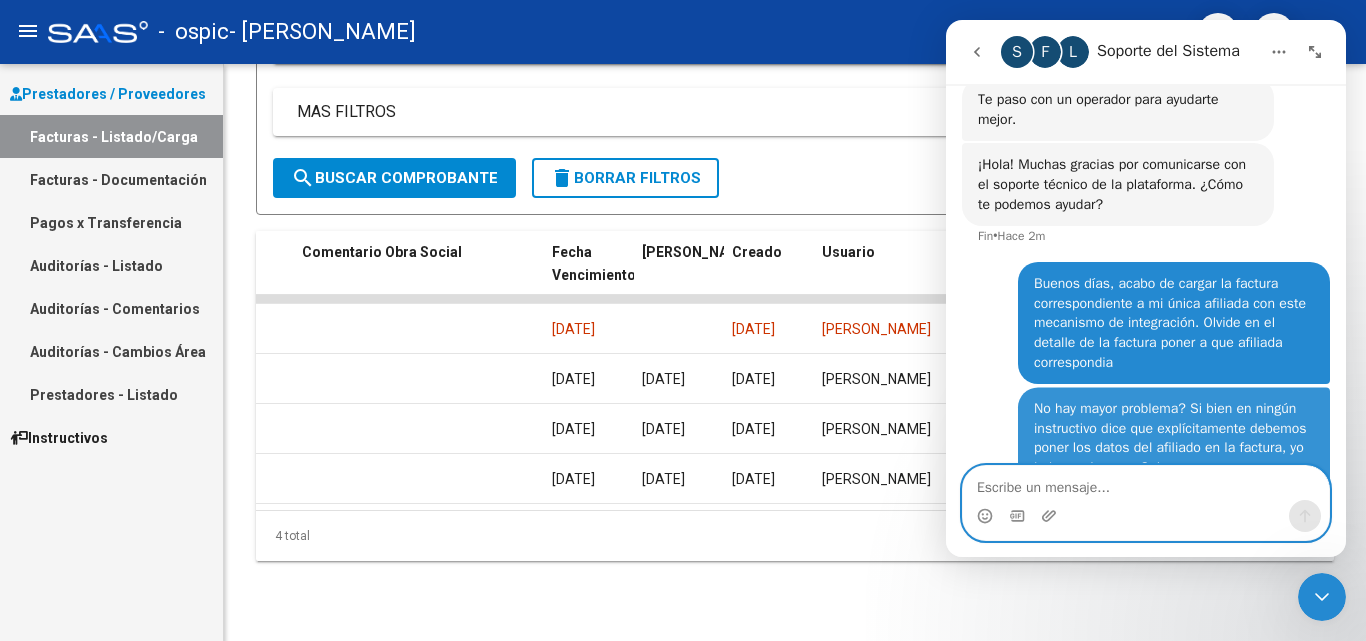 scroll, scrollTop: 272, scrollLeft: 0, axis: vertical 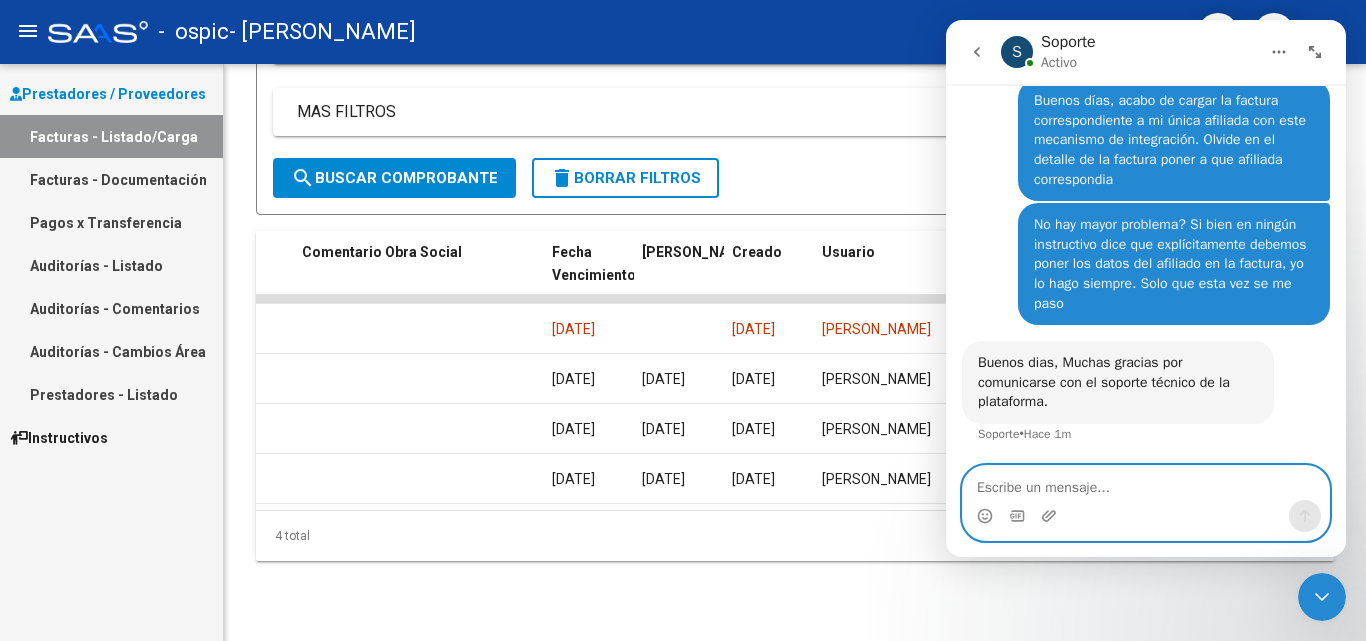 click at bounding box center (1146, 483) 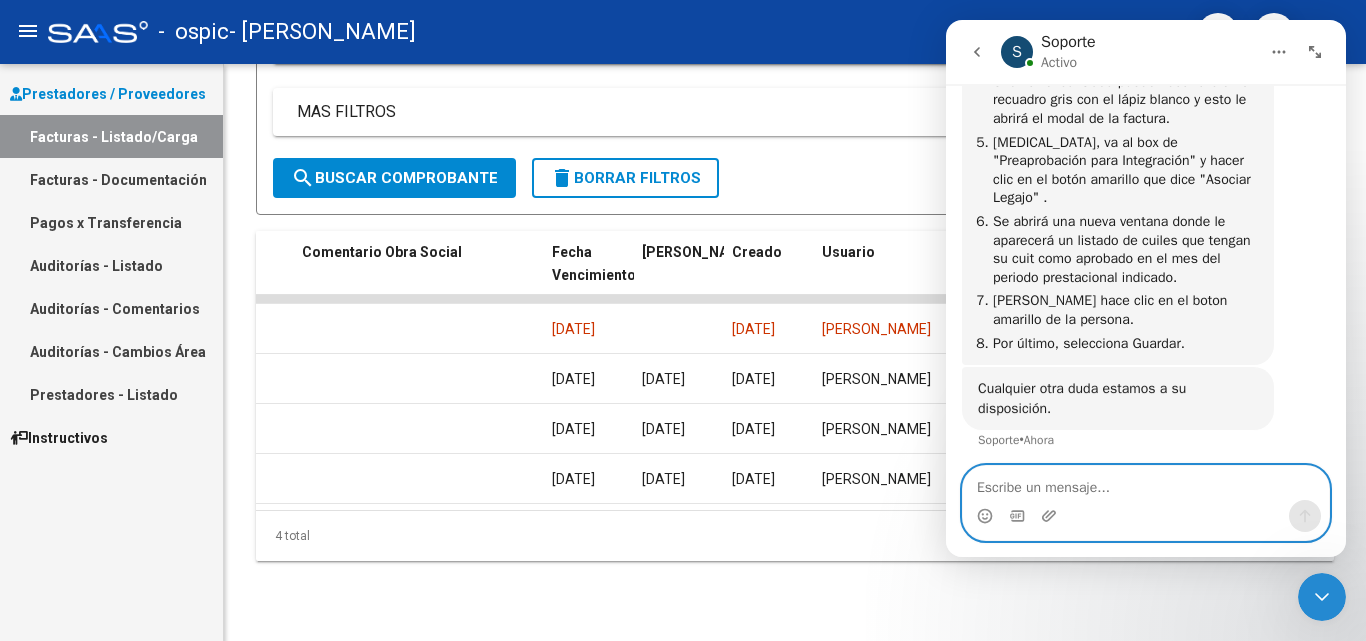 scroll, scrollTop: 890, scrollLeft: 0, axis: vertical 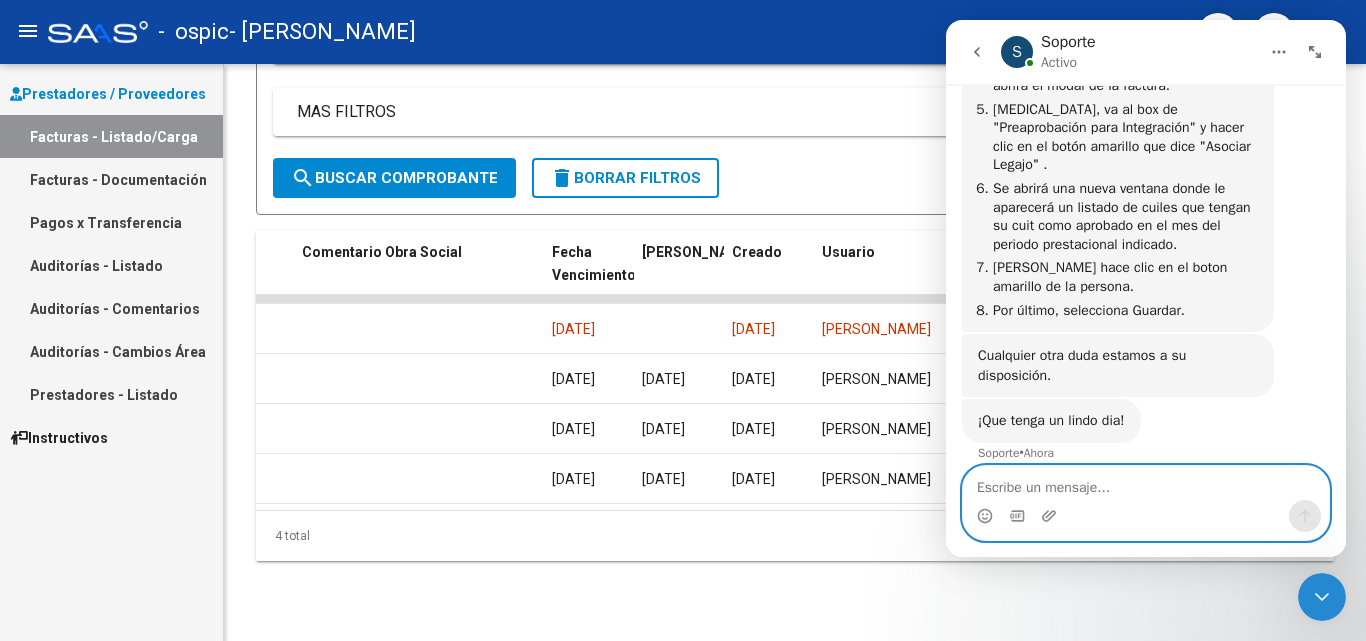 click at bounding box center [1146, 483] 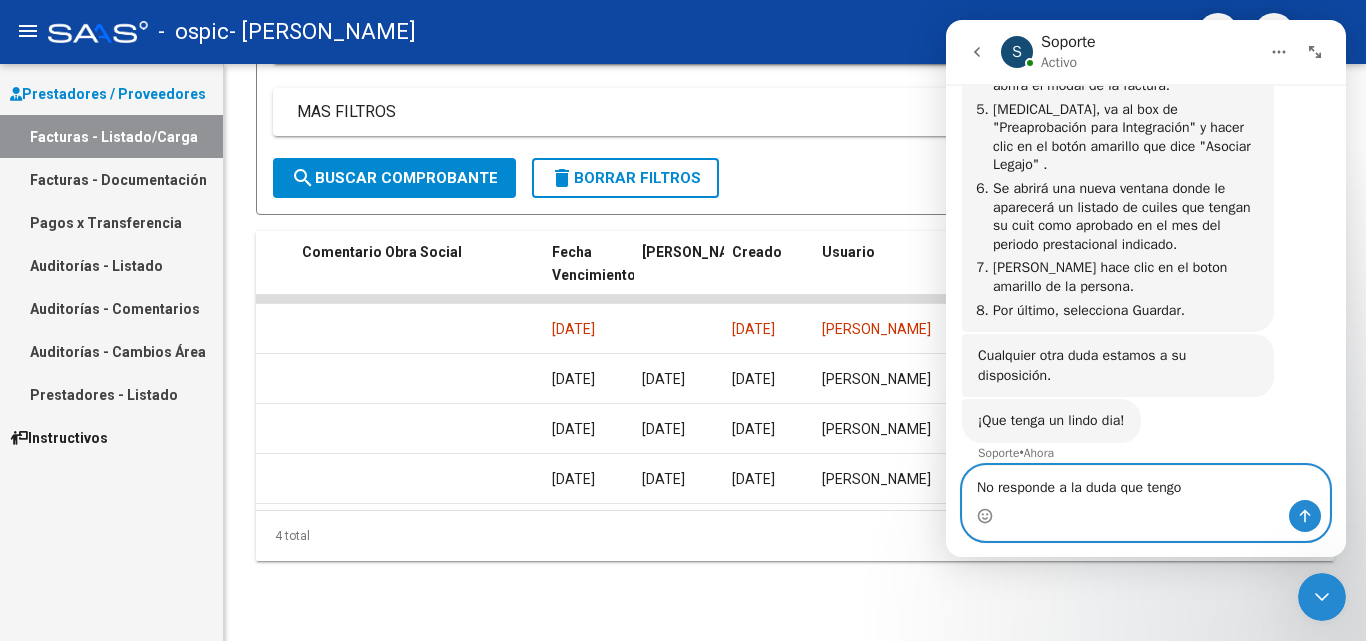type on "No responde a la duda que tengo!" 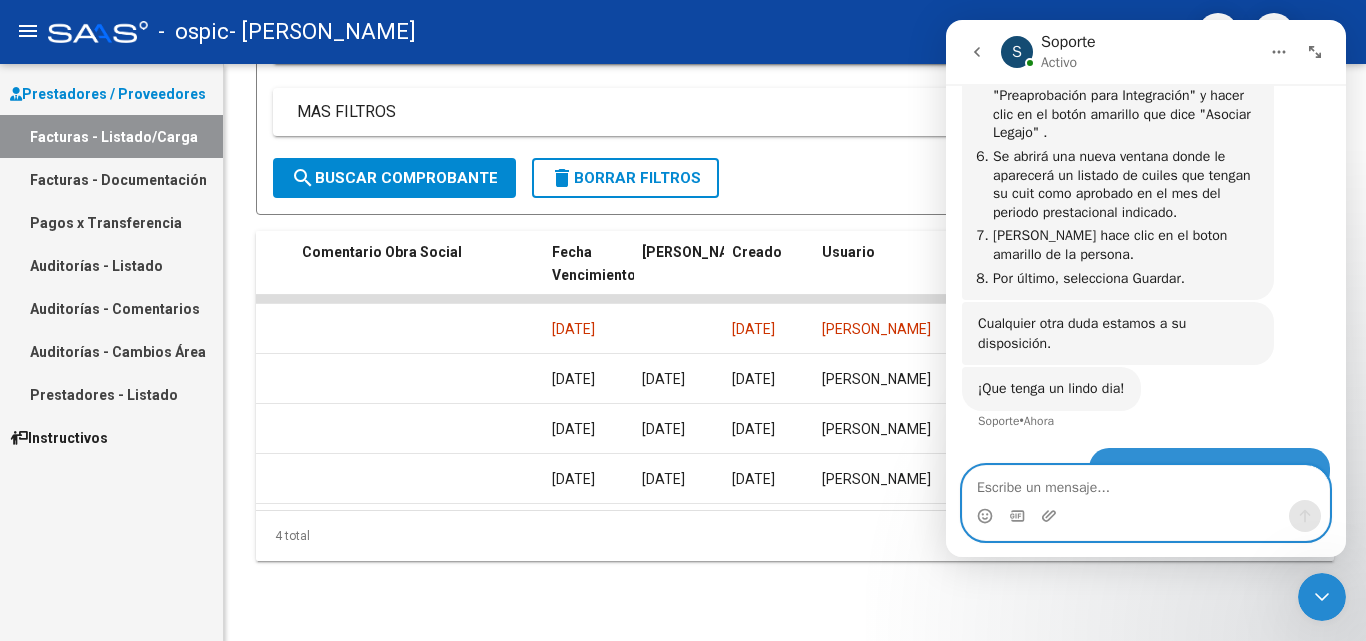 scroll, scrollTop: 995, scrollLeft: 0, axis: vertical 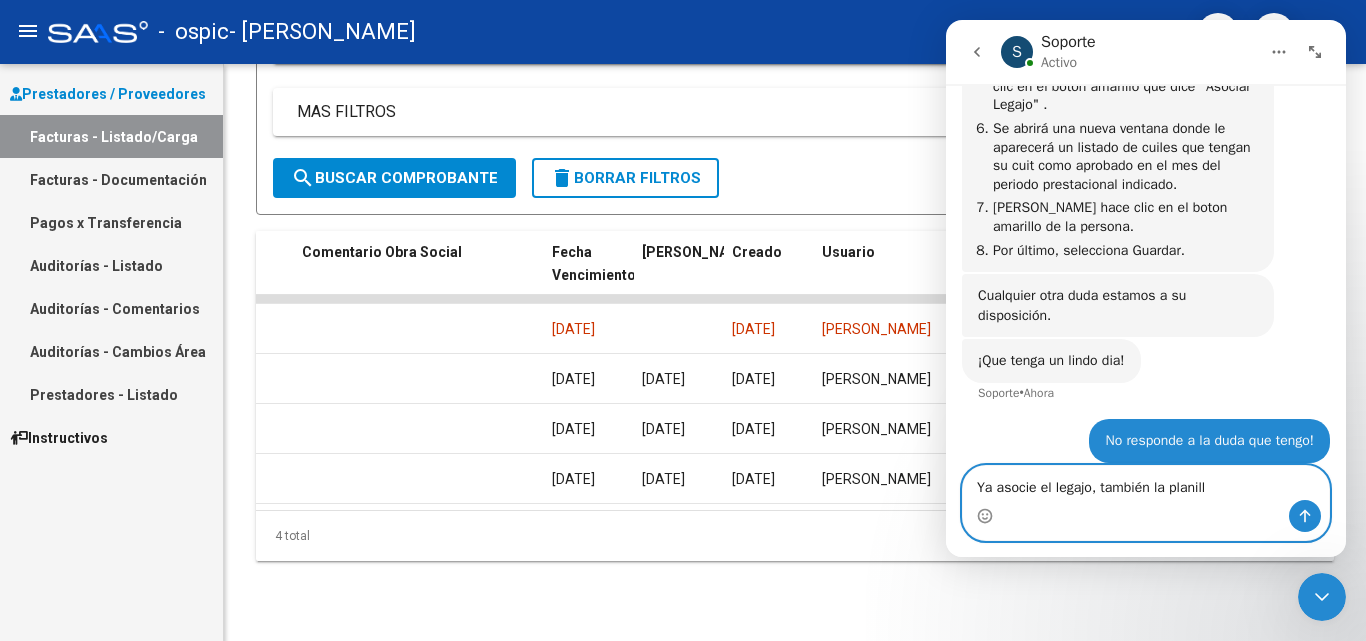 type on "Ya asocie el legajo, también la planilla" 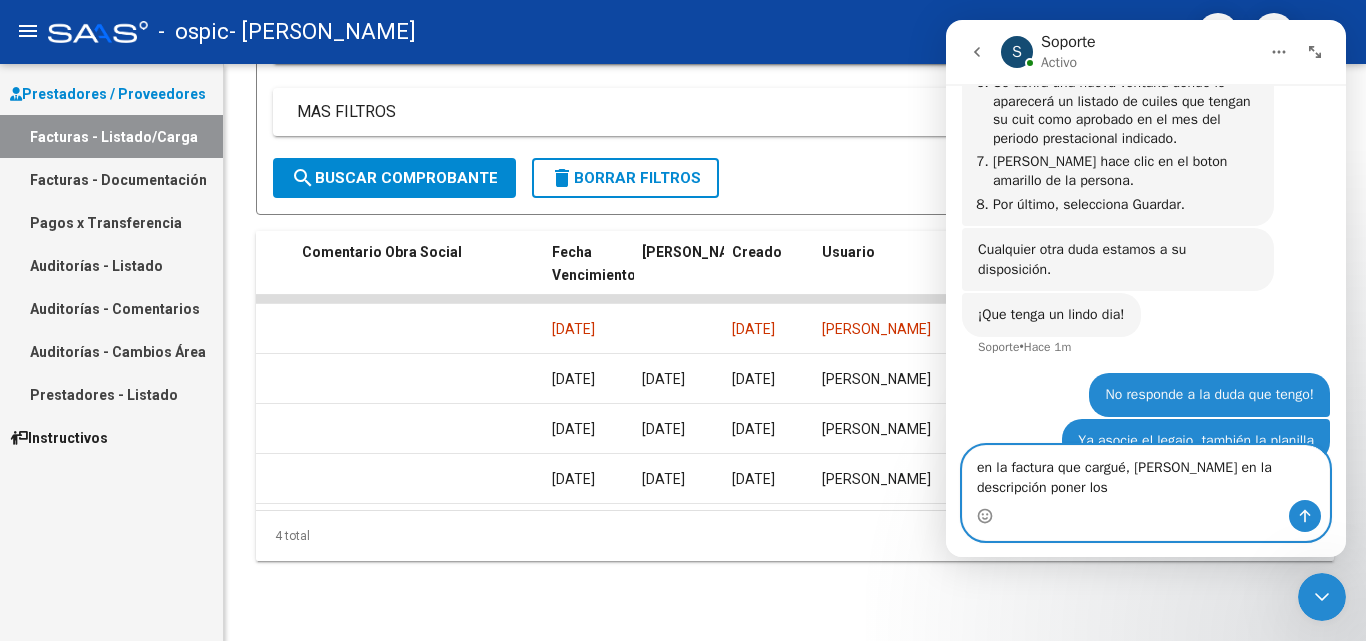 scroll, scrollTop: 1061, scrollLeft: 0, axis: vertical 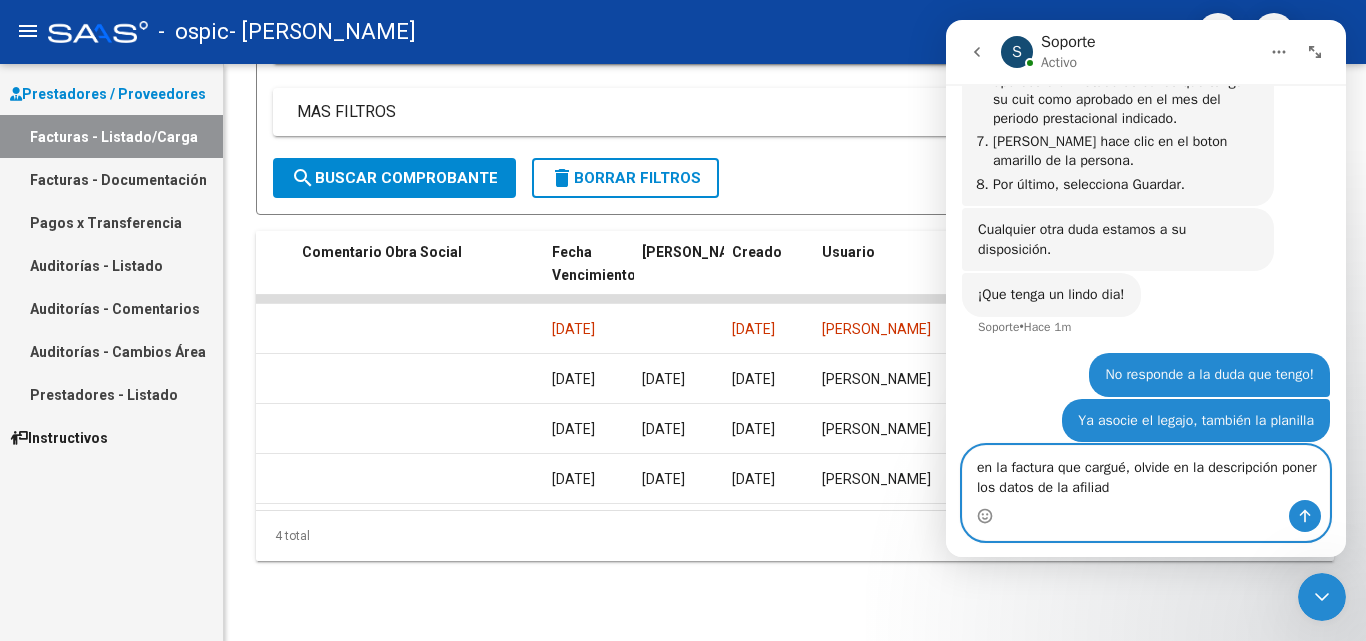 type on "en la factura que cargué, olvide en la descripción poner los datos de la afiliada" 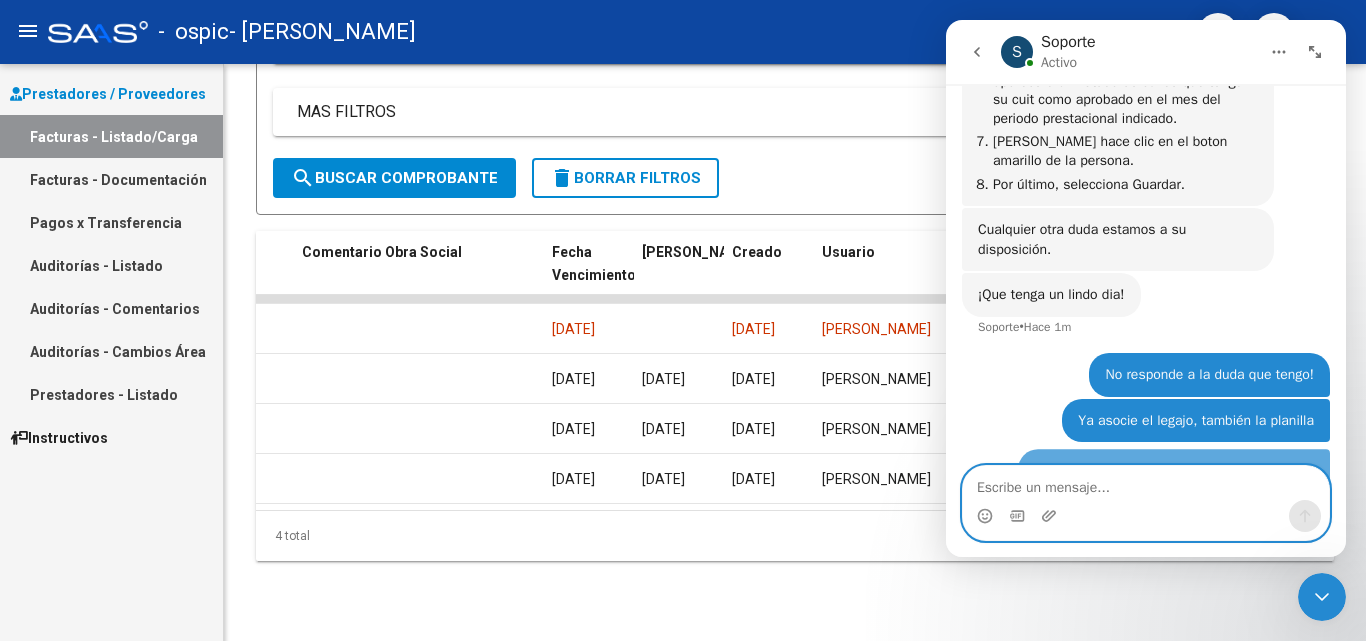scroll, scrollTop: 1106, scrollLeft: 0, axis: vertical 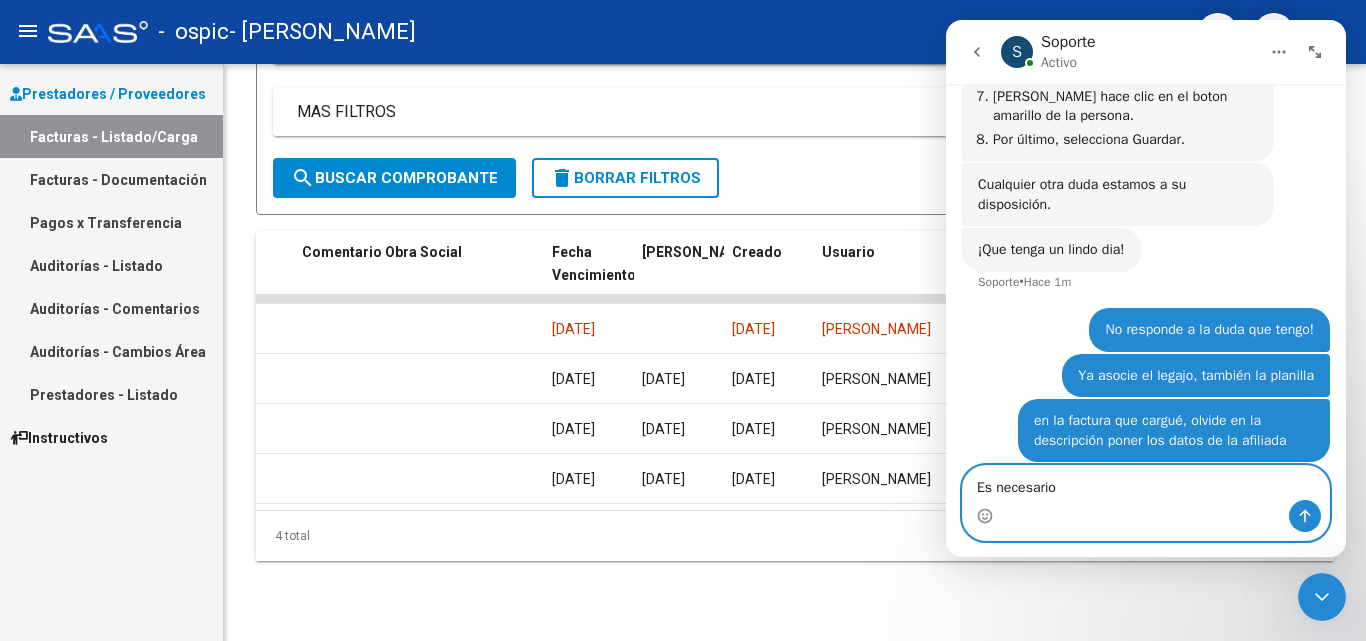 type on "Es necesario?" 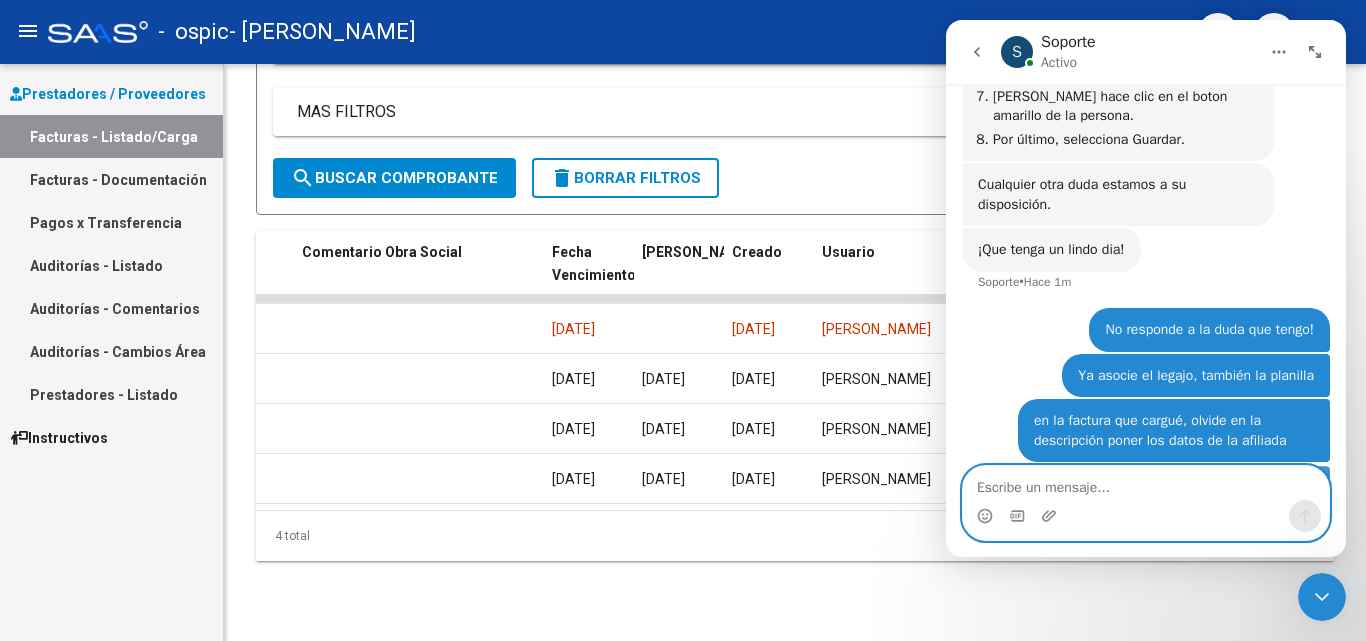 scroll, scrollTop: 1151, scrollLeft: 0, axis: vertical 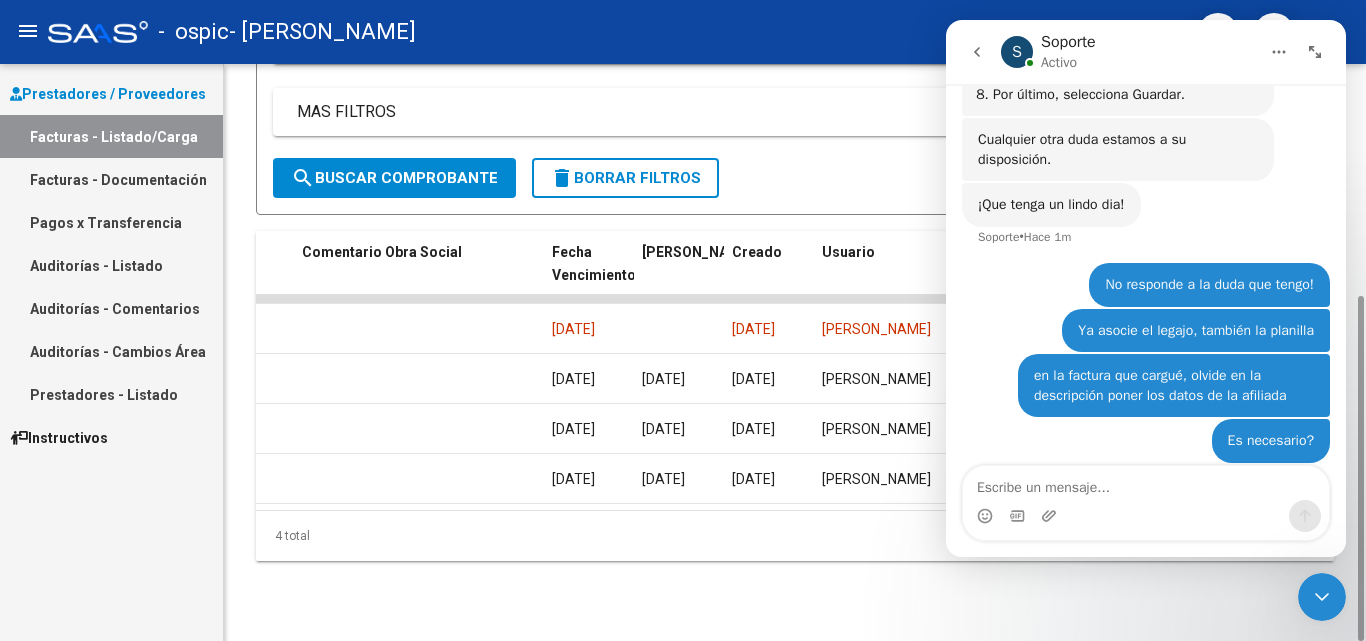 click on "Filtros Id Area Area Todos  Confirmado   Mostrar totalizadores   FILTROS DEL COMPROBANTE  Comprobante Tipo Comprobante Tipo Start date – Fec. Comprobante Desde / Hasta Días Emisión Desde(cant. días) Días Emisión Hasta(cant. días) CUIT / Razón Social Pto. Venta Nro. Comprobante Código SSS CAE Válido CAE Válido Todos  Cargado Módulo Hosp. Todos  Tiene facturacion Apócrifa Hospital Refes  FILTROS DE INTEGRACION  Período De Prestación Campos del Archivo de Rendición Devuelto x SSS (dr_envio) Todos  Rendido x SSS (dr_envio) Tipo de Registro Tipo de Registro Período Presentación Período Presentación Campos del Legajo Asociado (preaprobación) Afiliado Legajo (cuil/nombre) Todos  Solo facturas preaprobadas  MAS FILTROS  Todos  Con Doc. Respaldatoria Todos  Con Trazabilidad Todos  Asociado a Expediente Sur Auditoría Auditoría Auditoría Id Start date – Auditoría Confirmada Desde / Hasta Start date – Fec. Rec. Desde / Hasta Start date – Fec. Creado Desde / Hasta Start date – Op Estado" 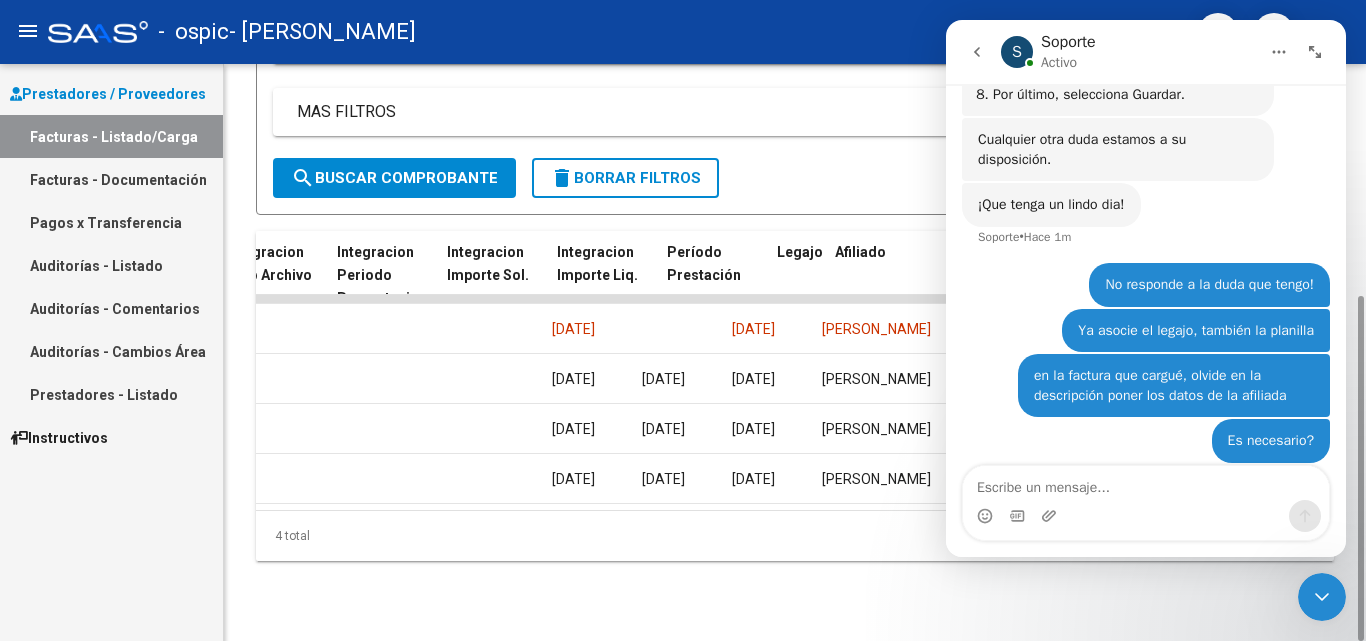 scroll, scrollTop: 0, scrollLeft: 2195, axis: horizontal 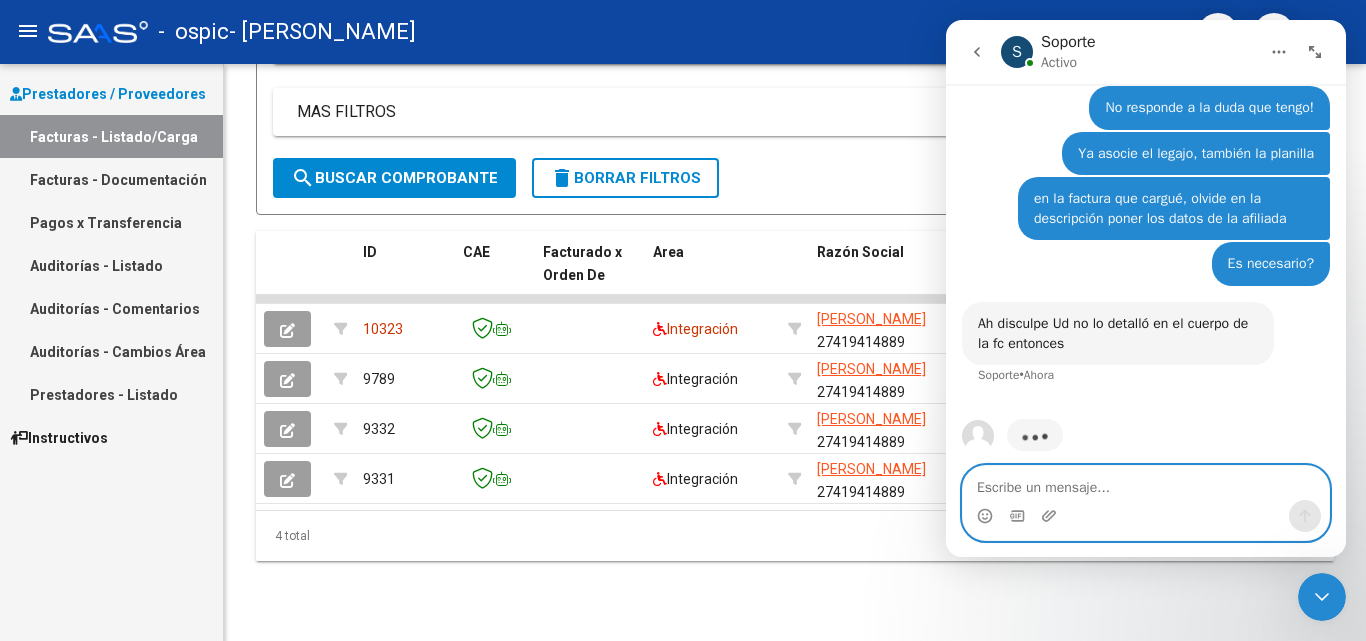 click at bounding box center [1146, 483] 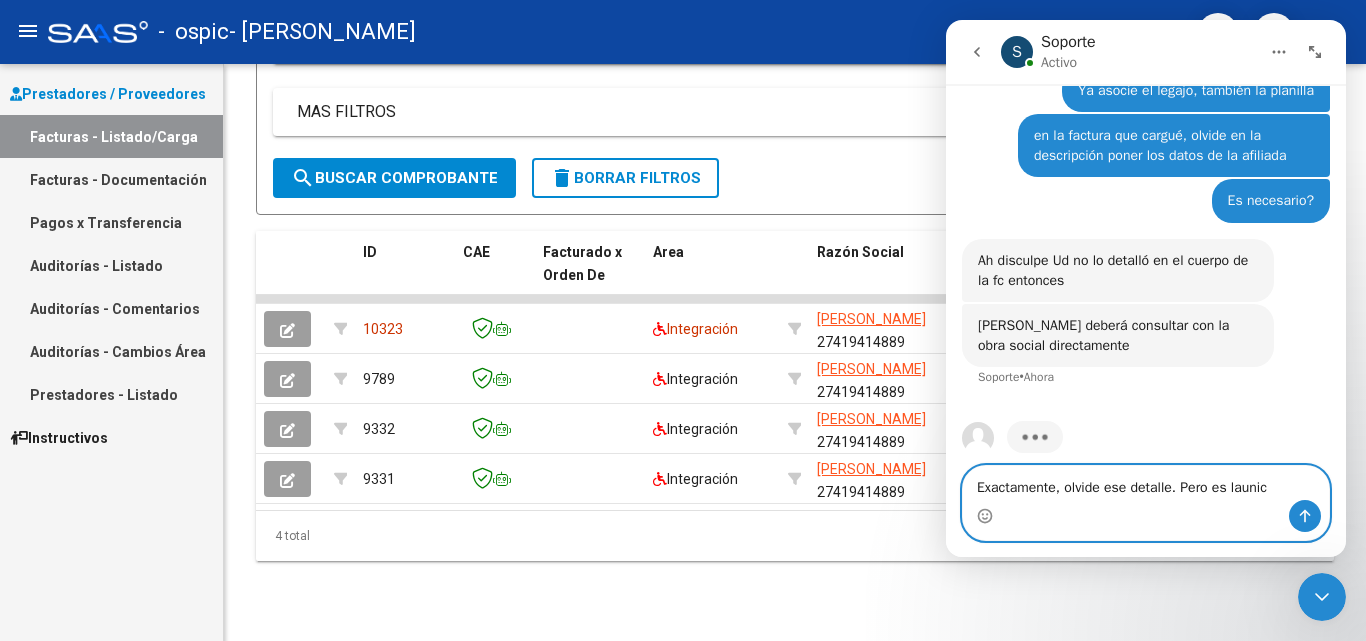 scroll, scrollTop: 1373, scrollLeft: 0, axis: vertical 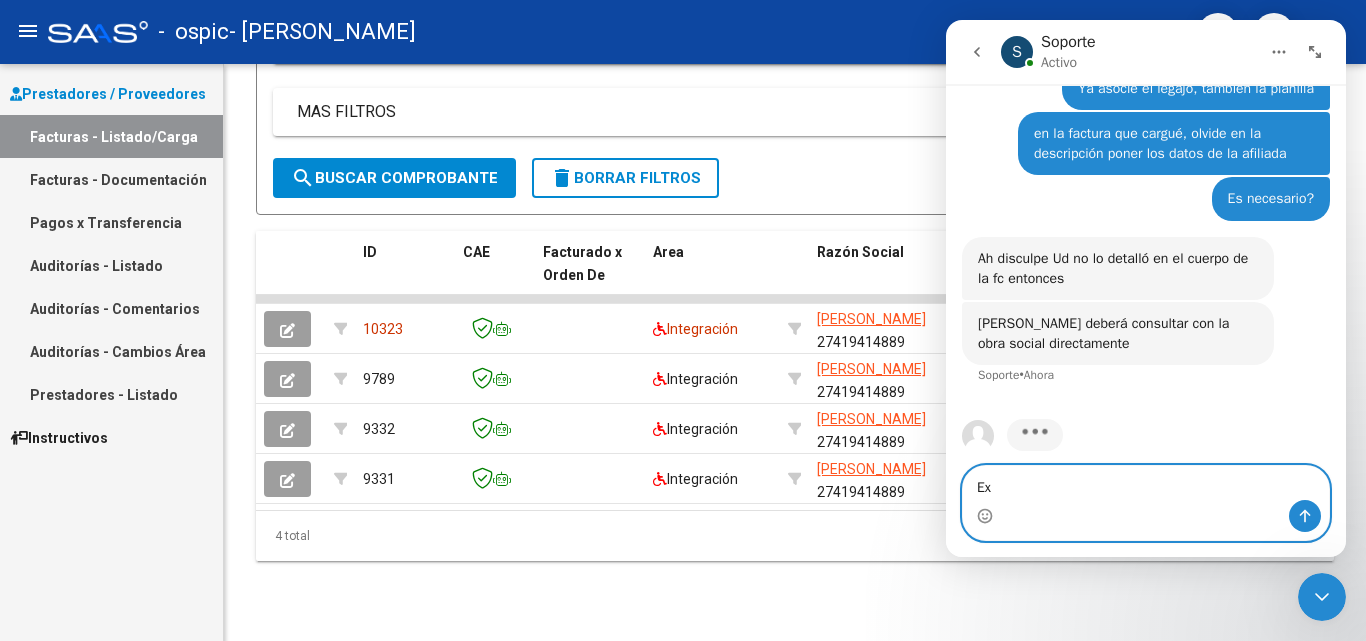 type on "E" 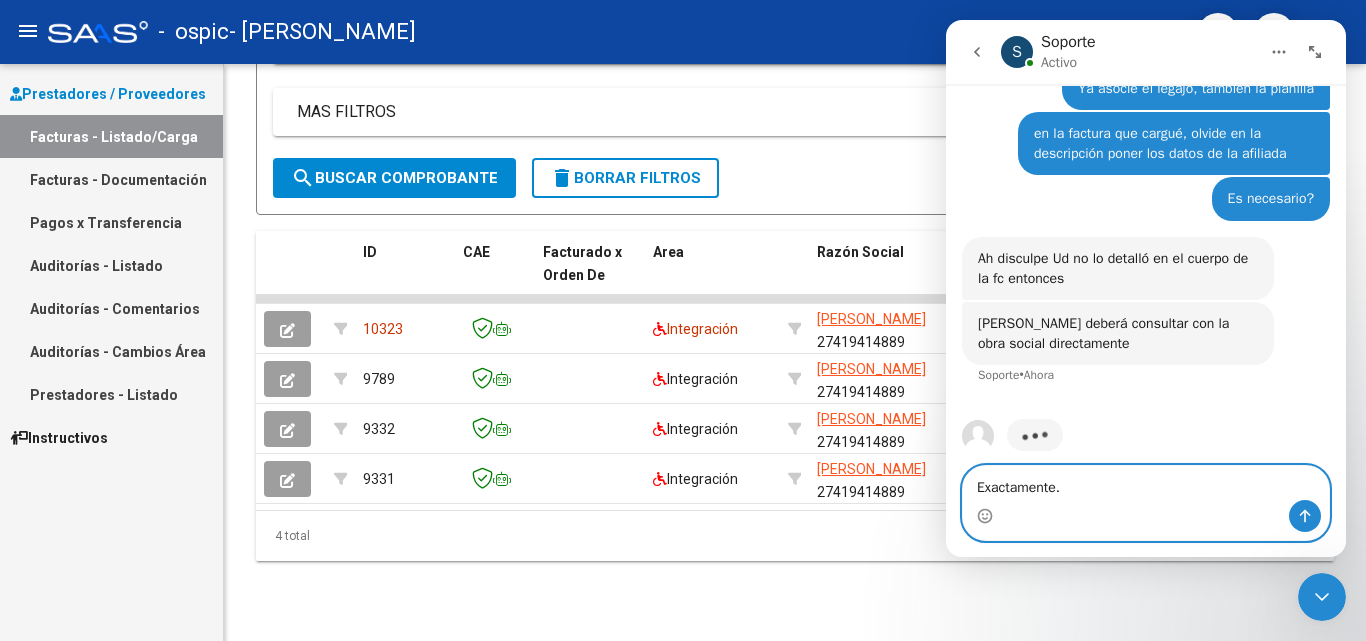 type on "Exactamente.." 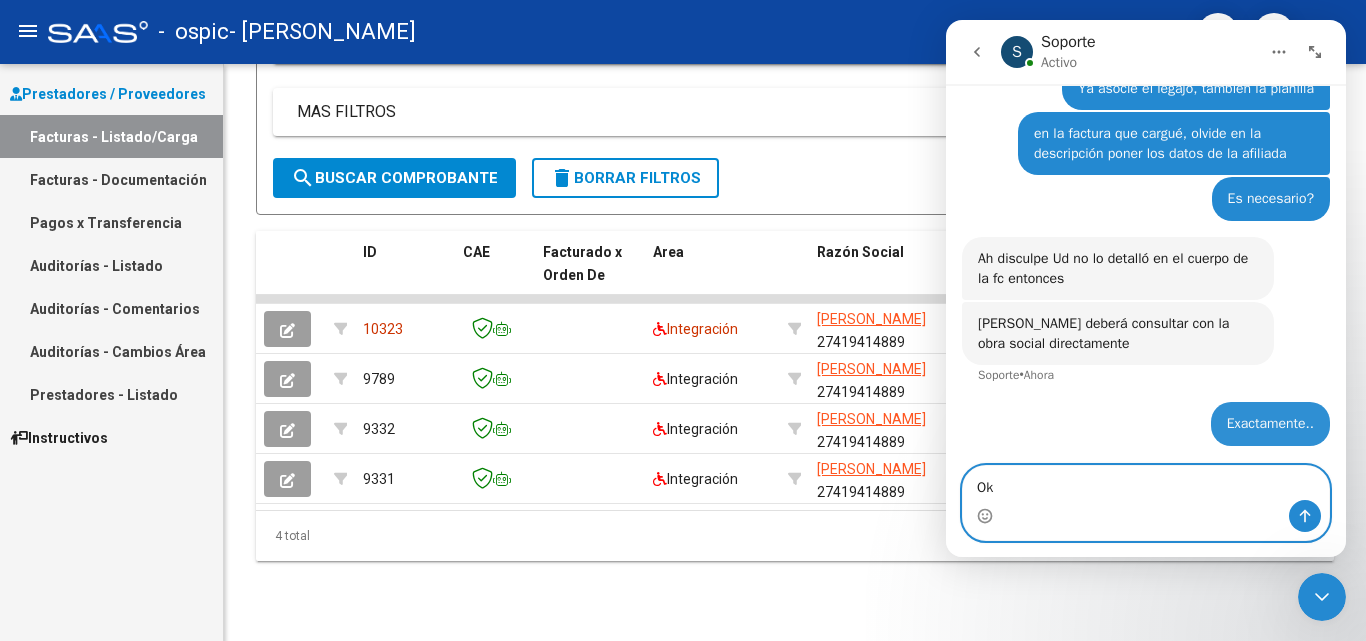 scroll, scrollTop: 1432, scrollLeft: 0, axis: vertical 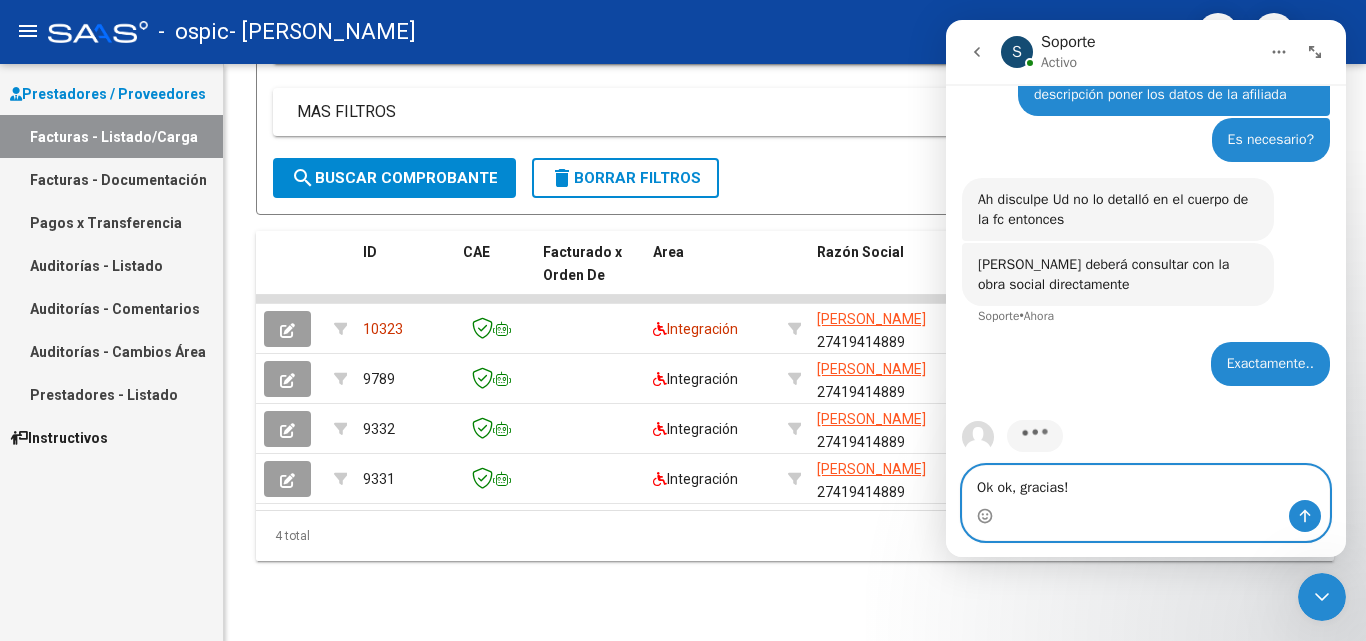 type on "Ok ok, gracias!!" 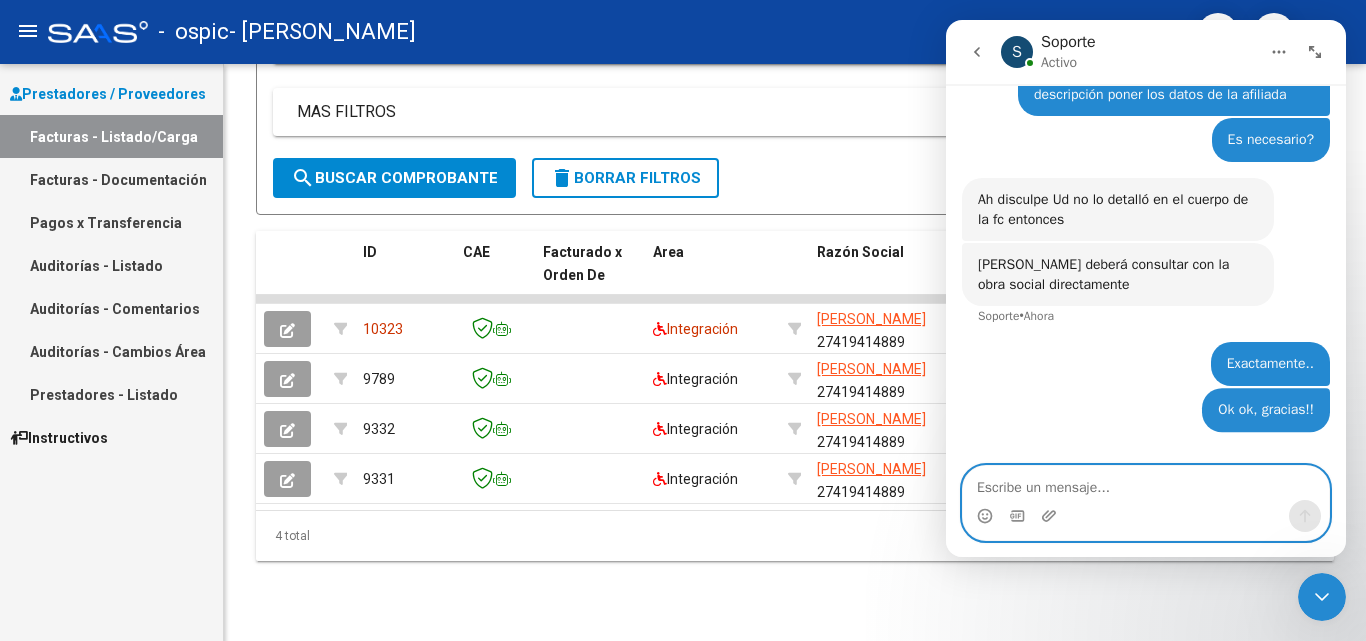 scroll, scrollTop: 1478, scrollLeft: 0, axis: vertical 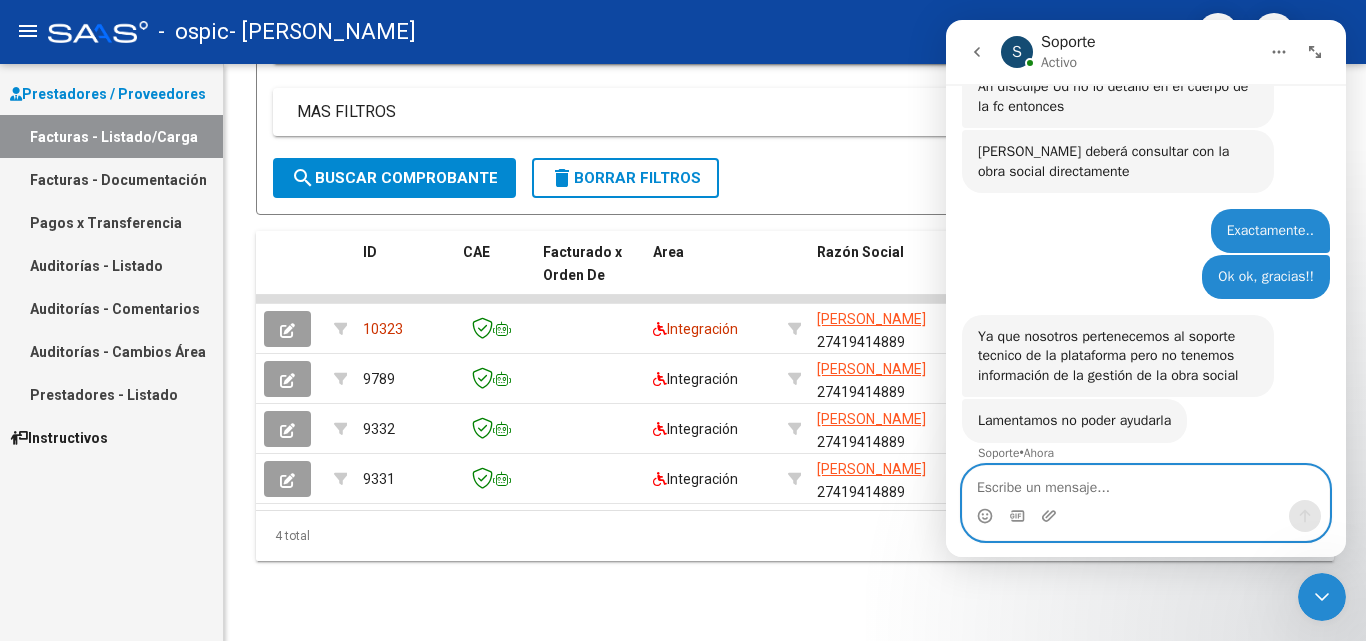 click at bounding box center (1146, 483) 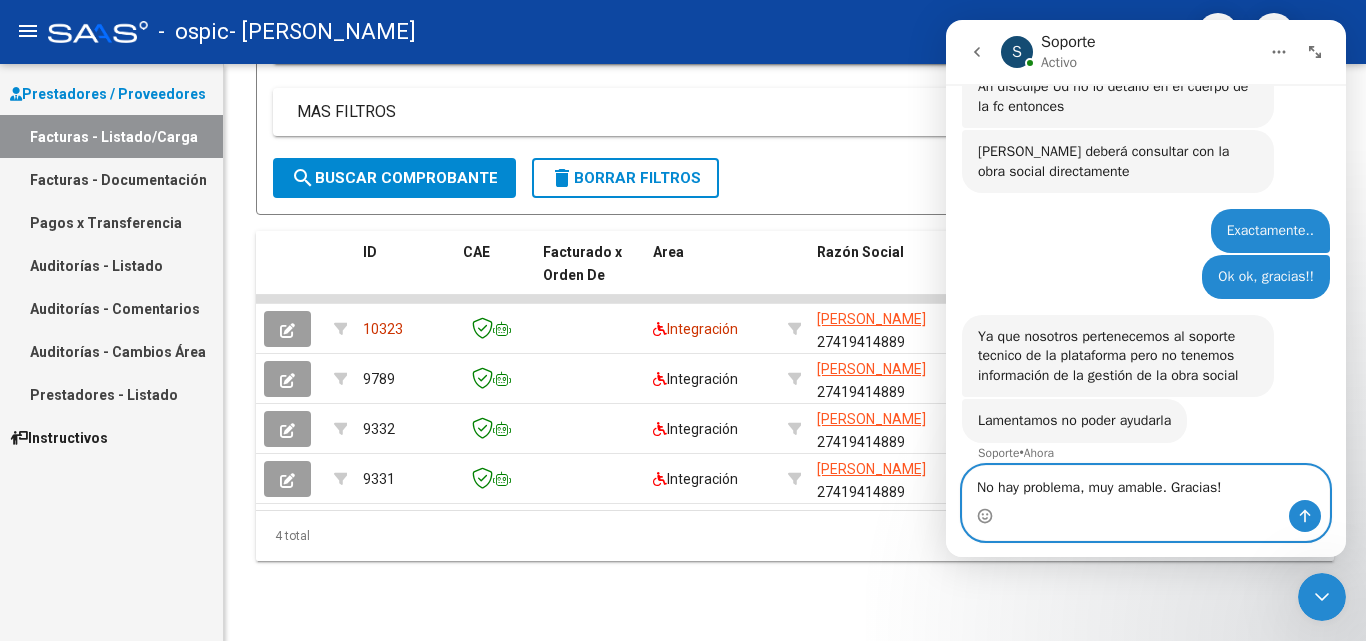 type on "No hay problema, muy amable. Gracias!!" 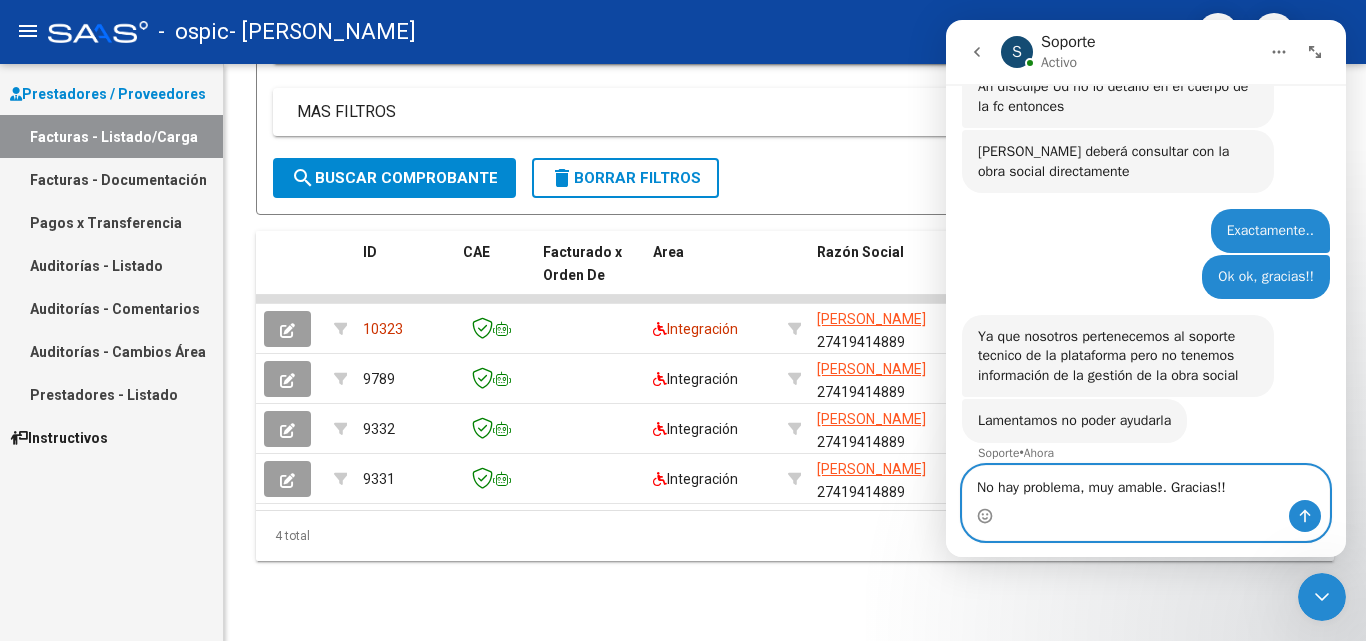 type 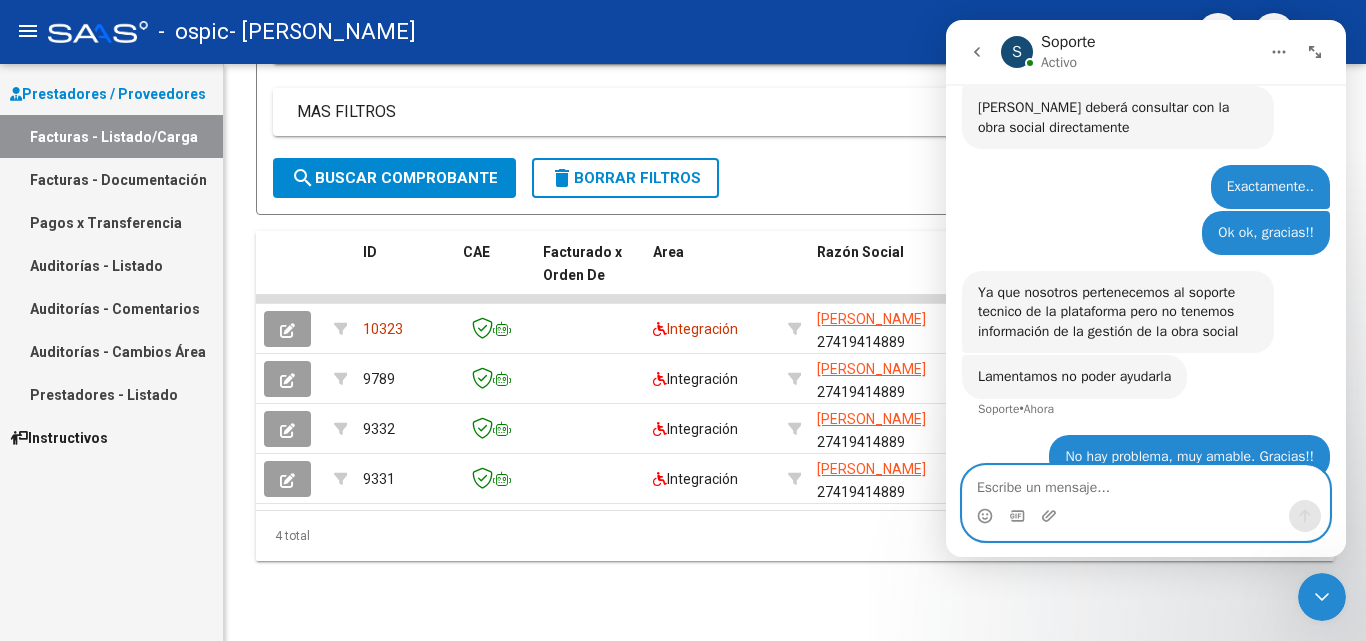 scroll, scrollTop: 1605, scrollLeft: 0, axis: vertical 